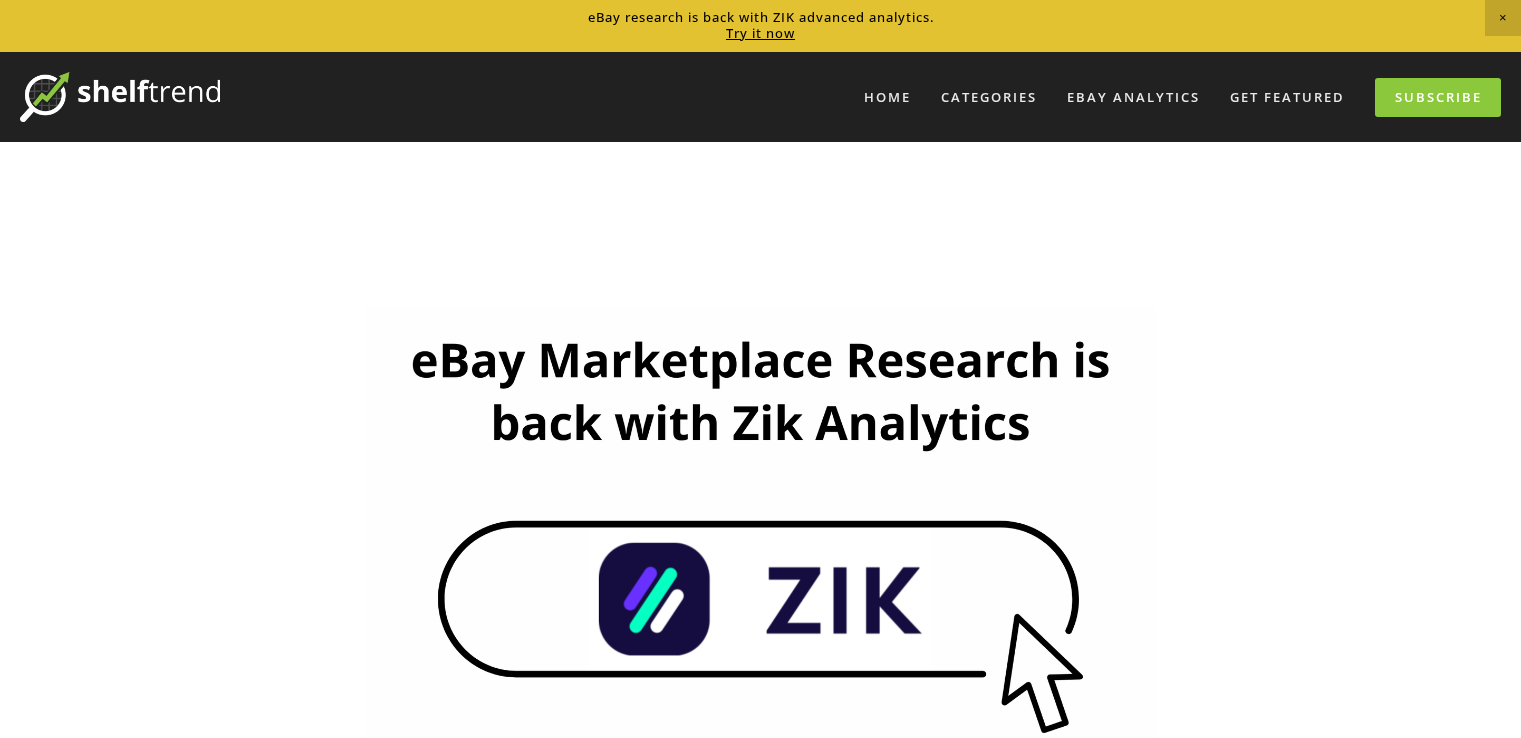 scroll, scrollTop: 0, scrollLeft: 0, axis: both 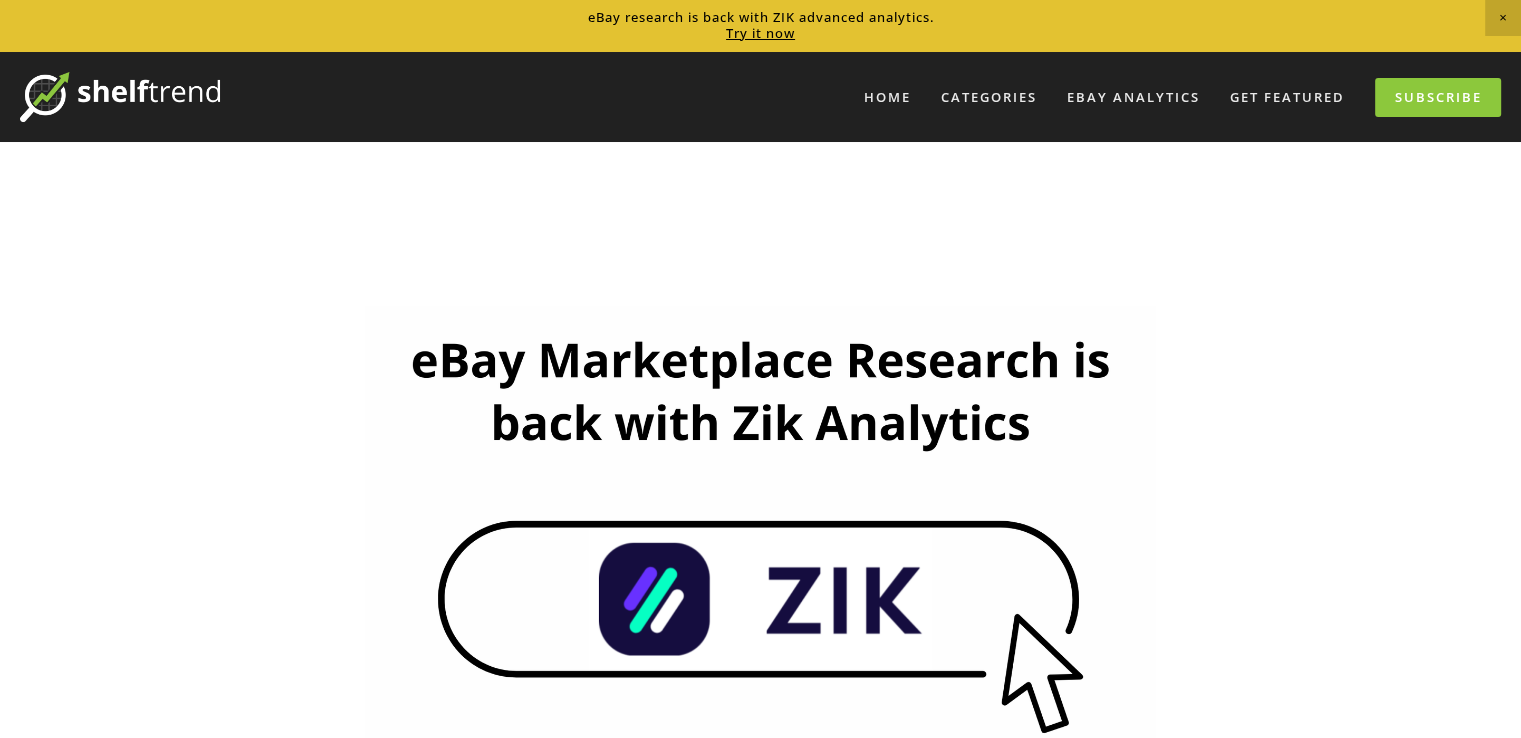 click at bounding box center [120, 97] 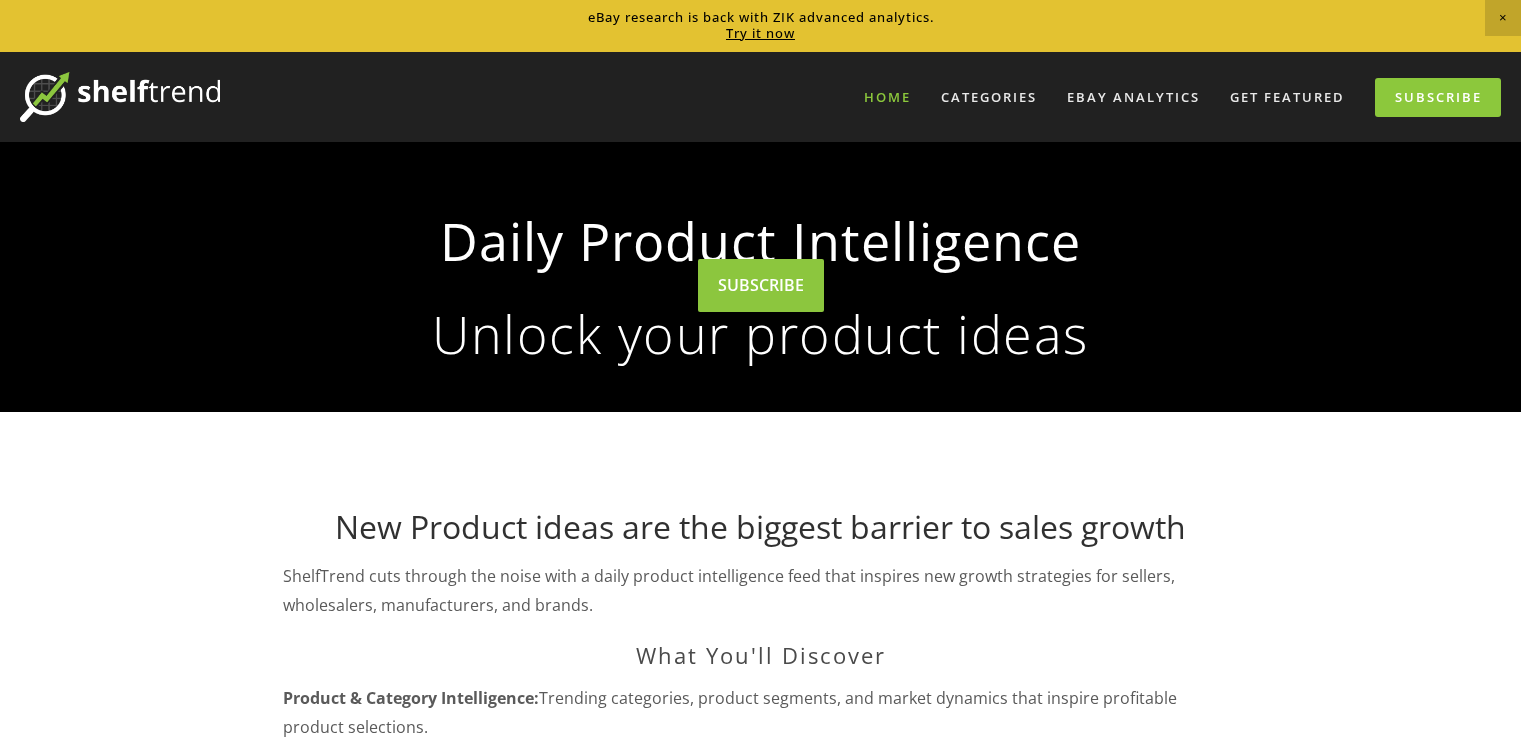 scroll, scrollTop: 0, scrollLeft: 0, axis: both 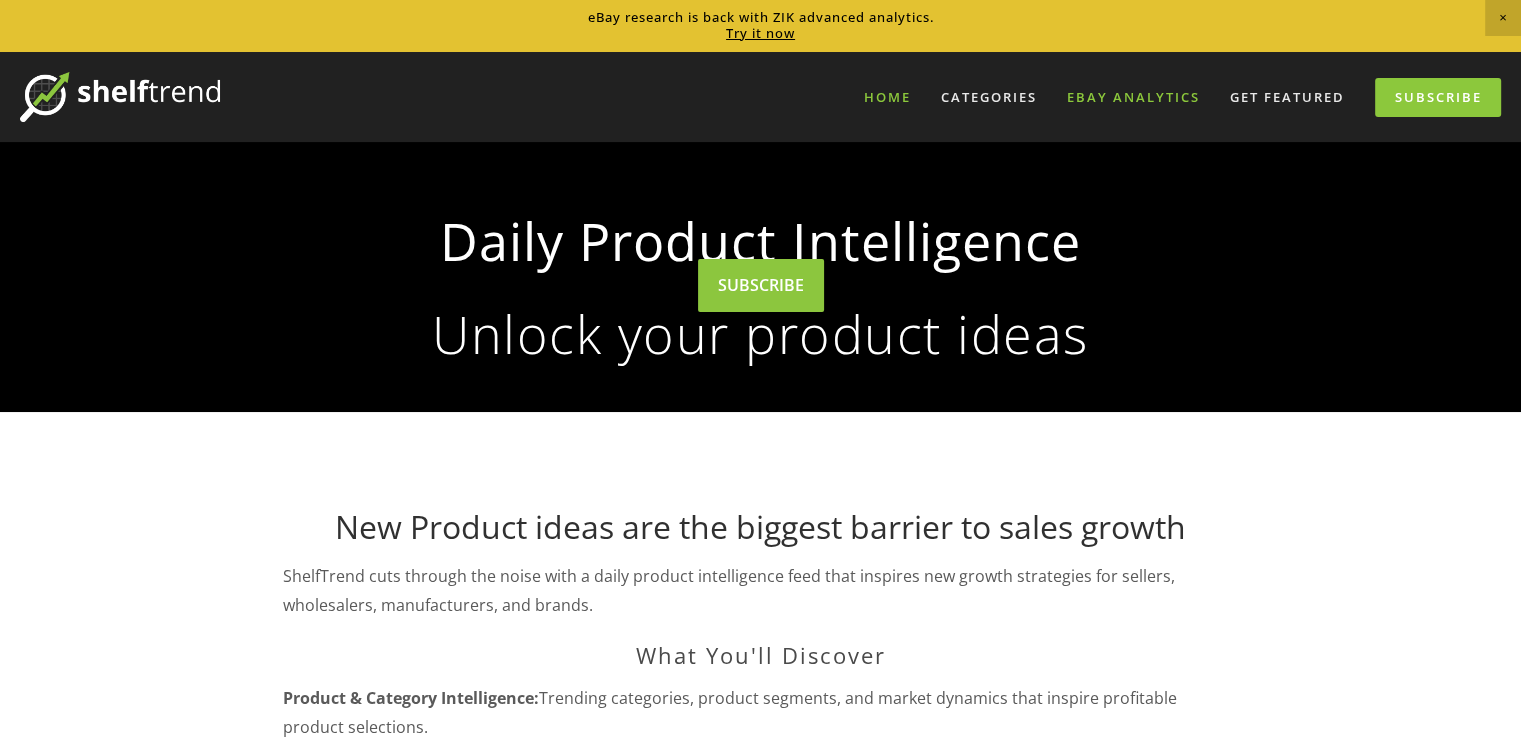 click on "eBay Analytics" at bounding box center [1133, 97] 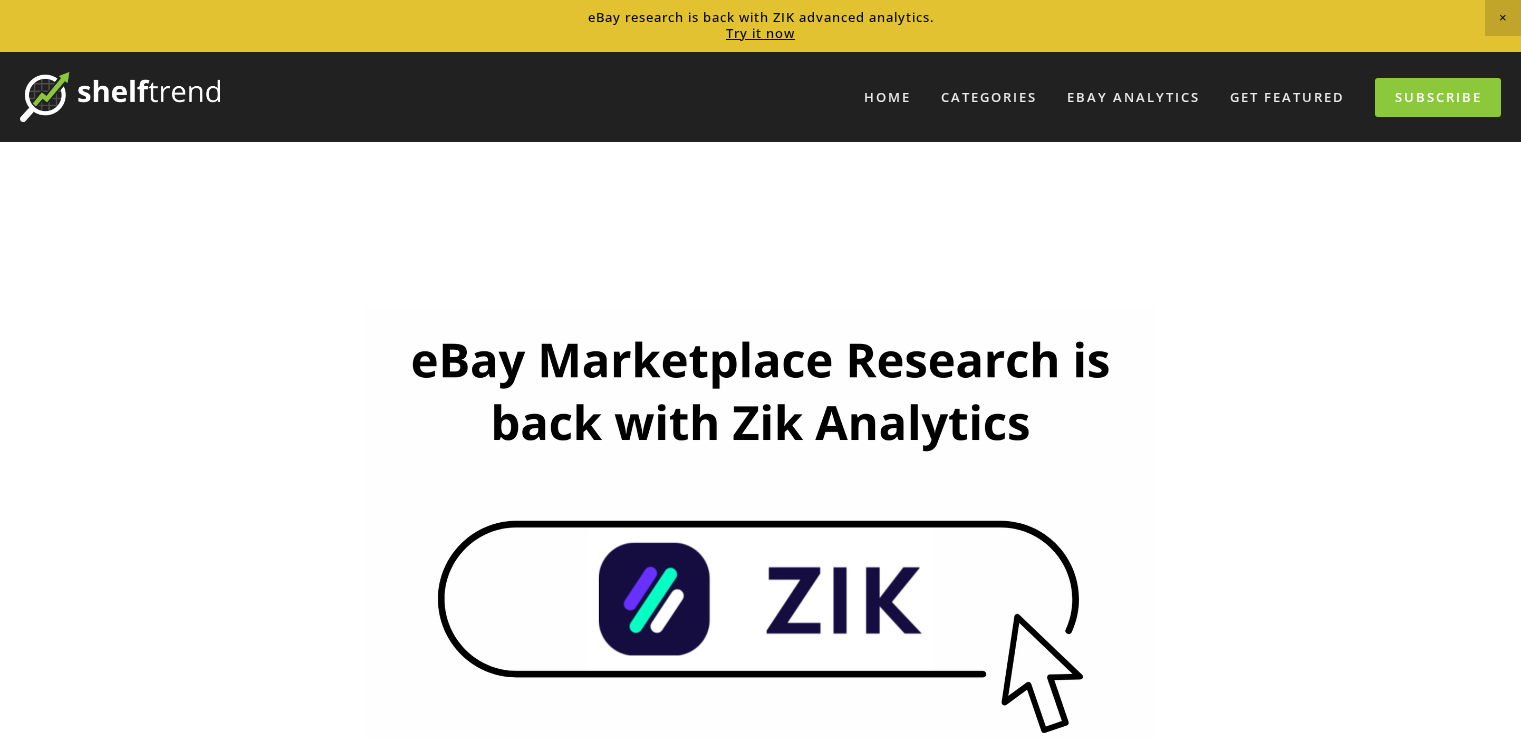scroll, scrollTop: 0, scrollLeft: 0, axis: both 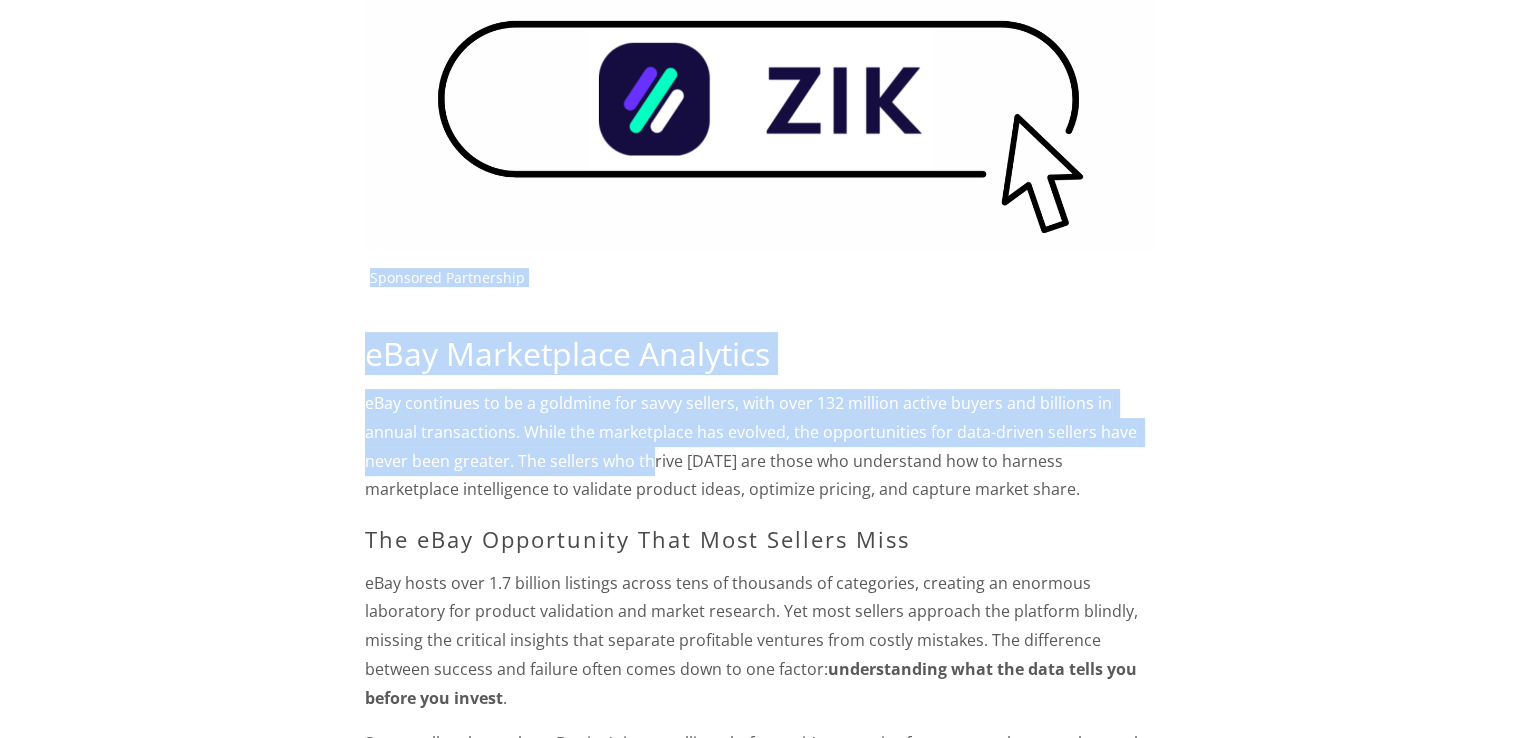 drag, startPoint x: 338, startPoint y: 276, endPoint x: 645, endPoint y: 453, distance: 354.36987 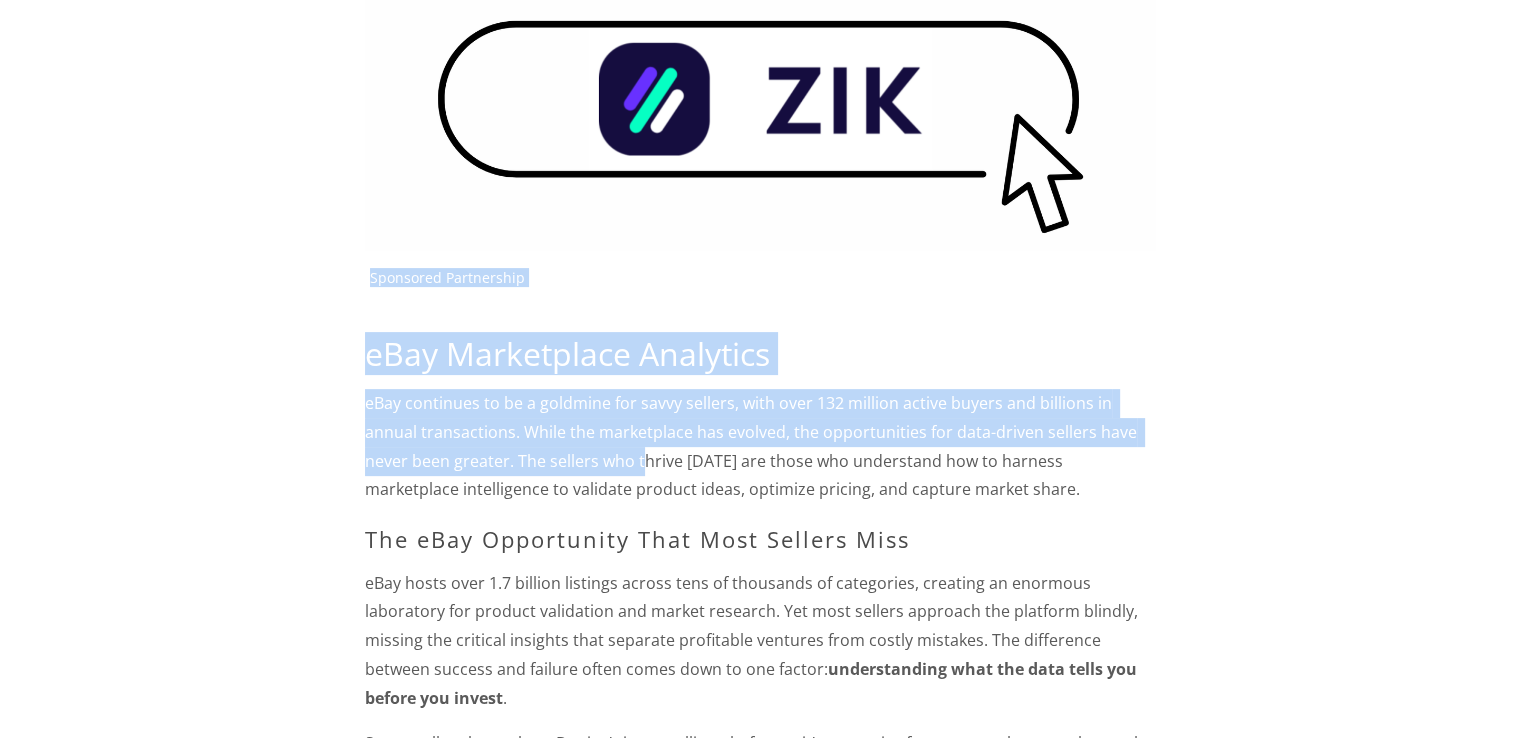click on "eBay continues to be a goldmine for savvy sellers, with over 132 million active buyers and billions in annual transactions. While the marketplace has evolved, the opportunities for data-driven sellers have never been greater. The sellers who thrive today are those who understand how to harness marketplace intelligence to validate product ideas, optimize pricing, and capture market share." at bounding box center (760, 446) 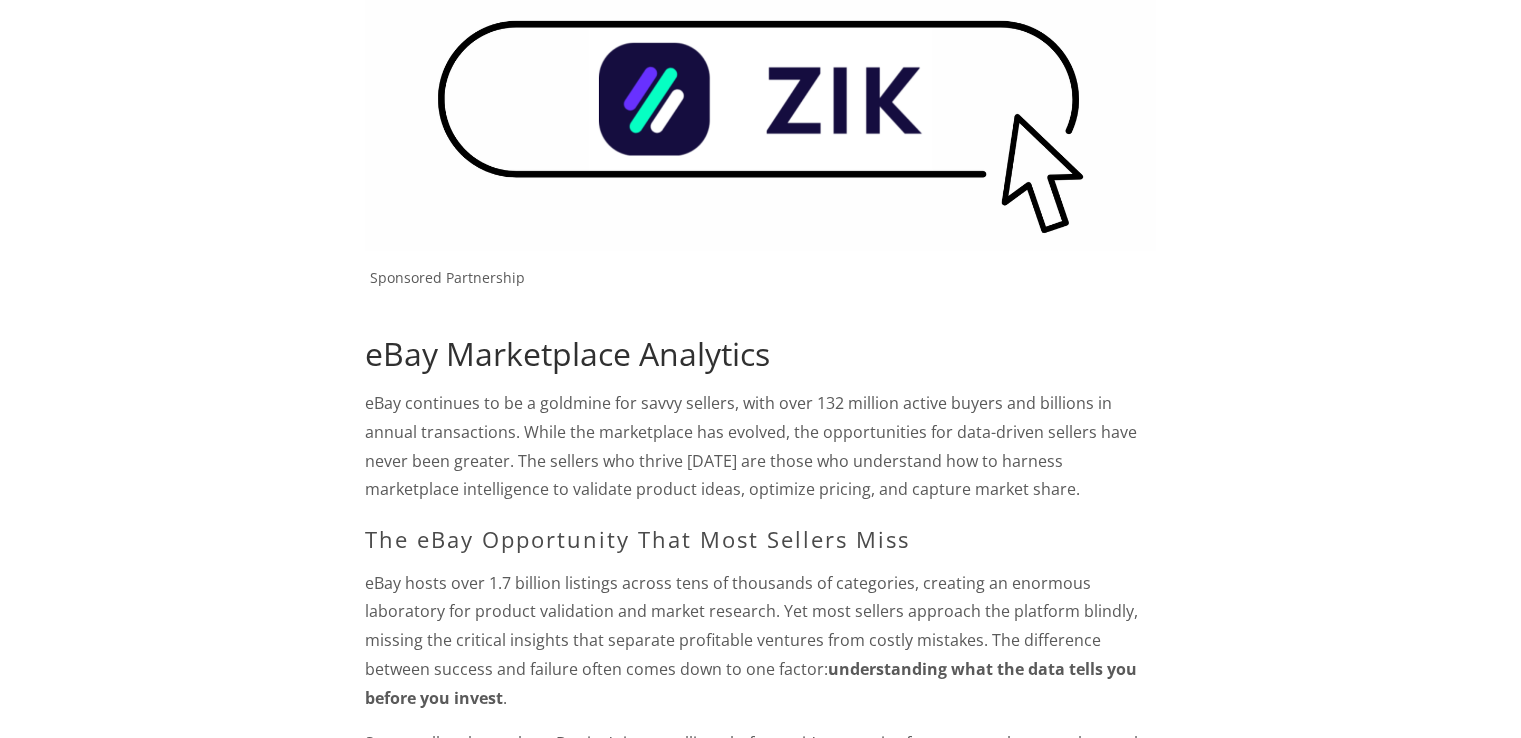 click on "eBay Marketplace Analytics" at bounding box center [760, 354] 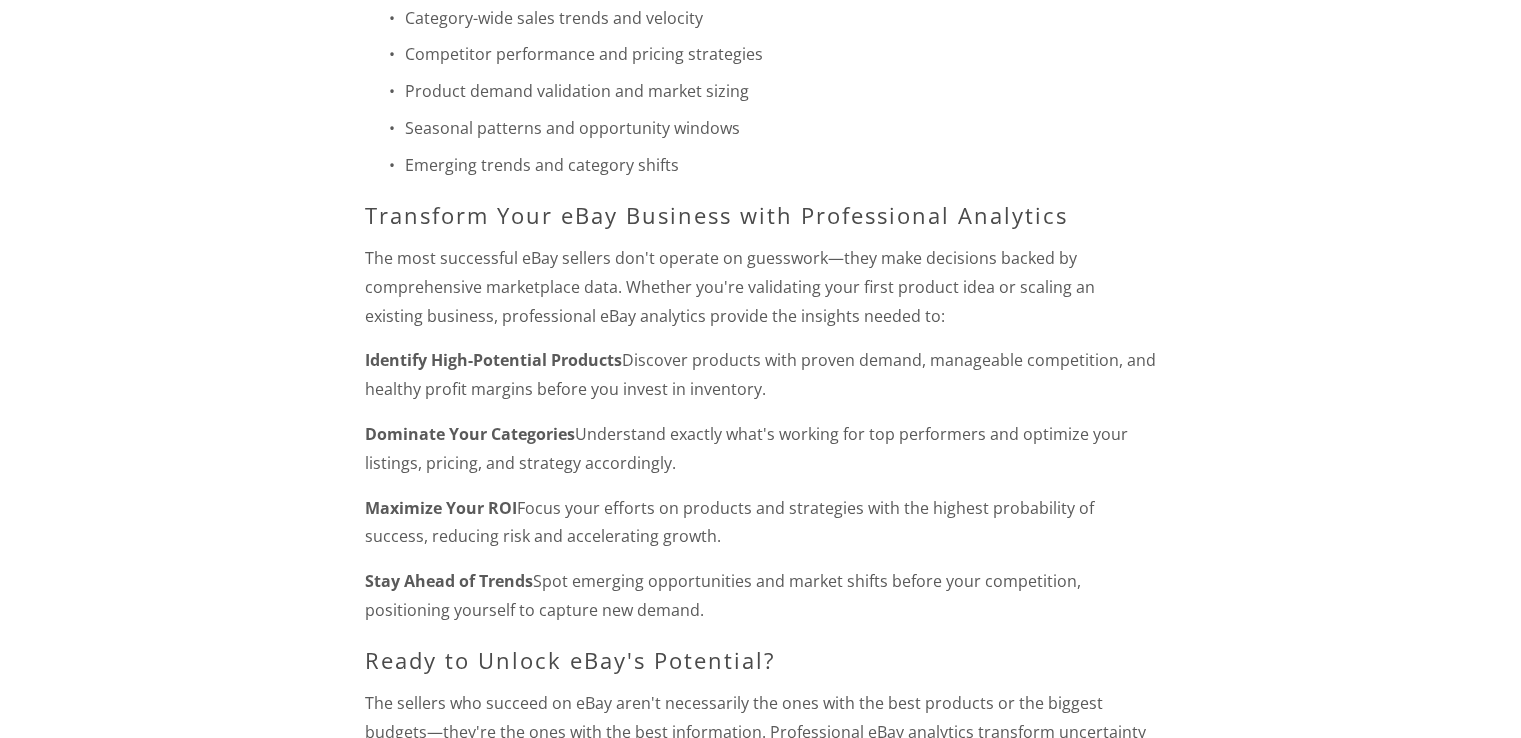 scroll, scrollTop: 2100, scrollLeft: 0, axis: vertical 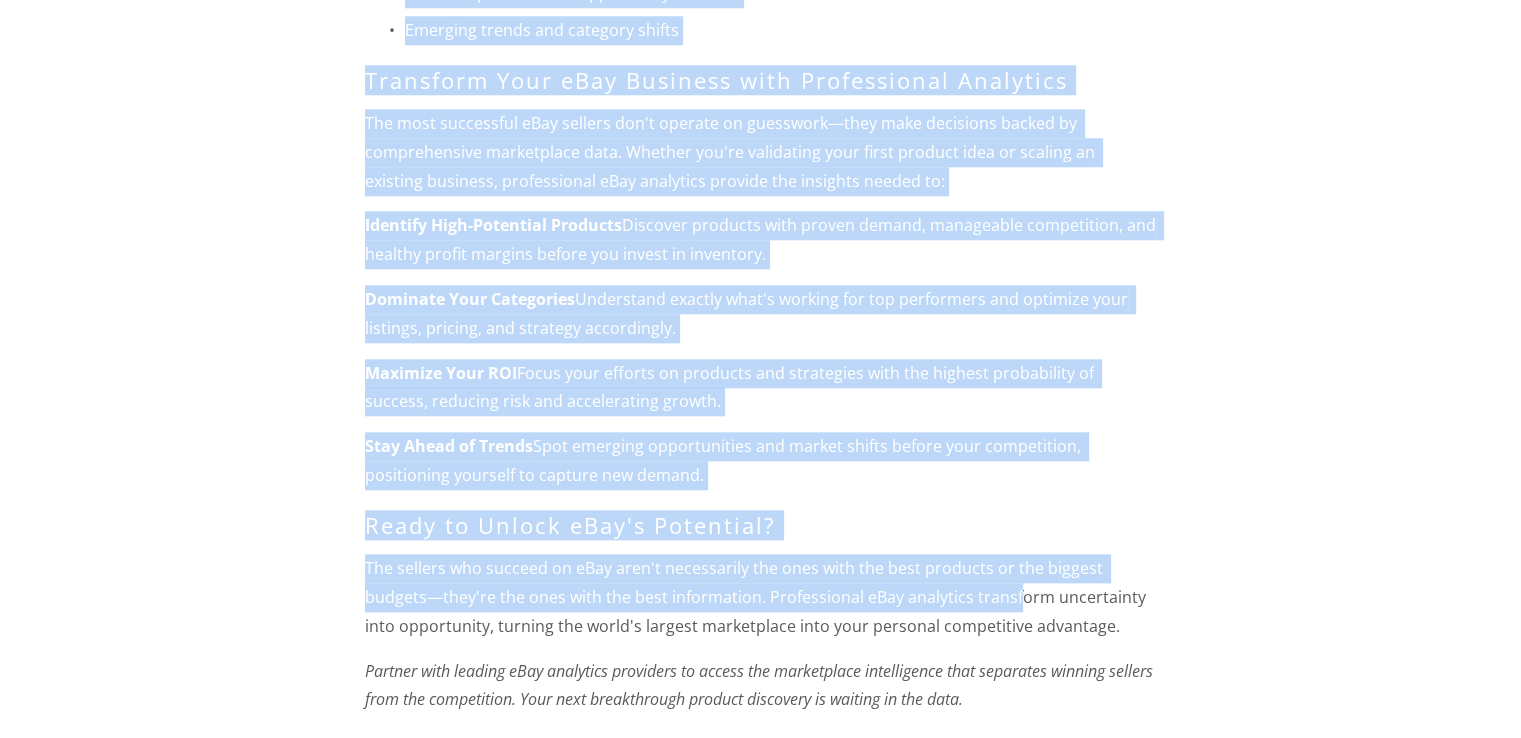 drag, startPoint x: 358, startPoint y: 290, endPoint x: 953, endPoint y: 609, distance: 675.11926 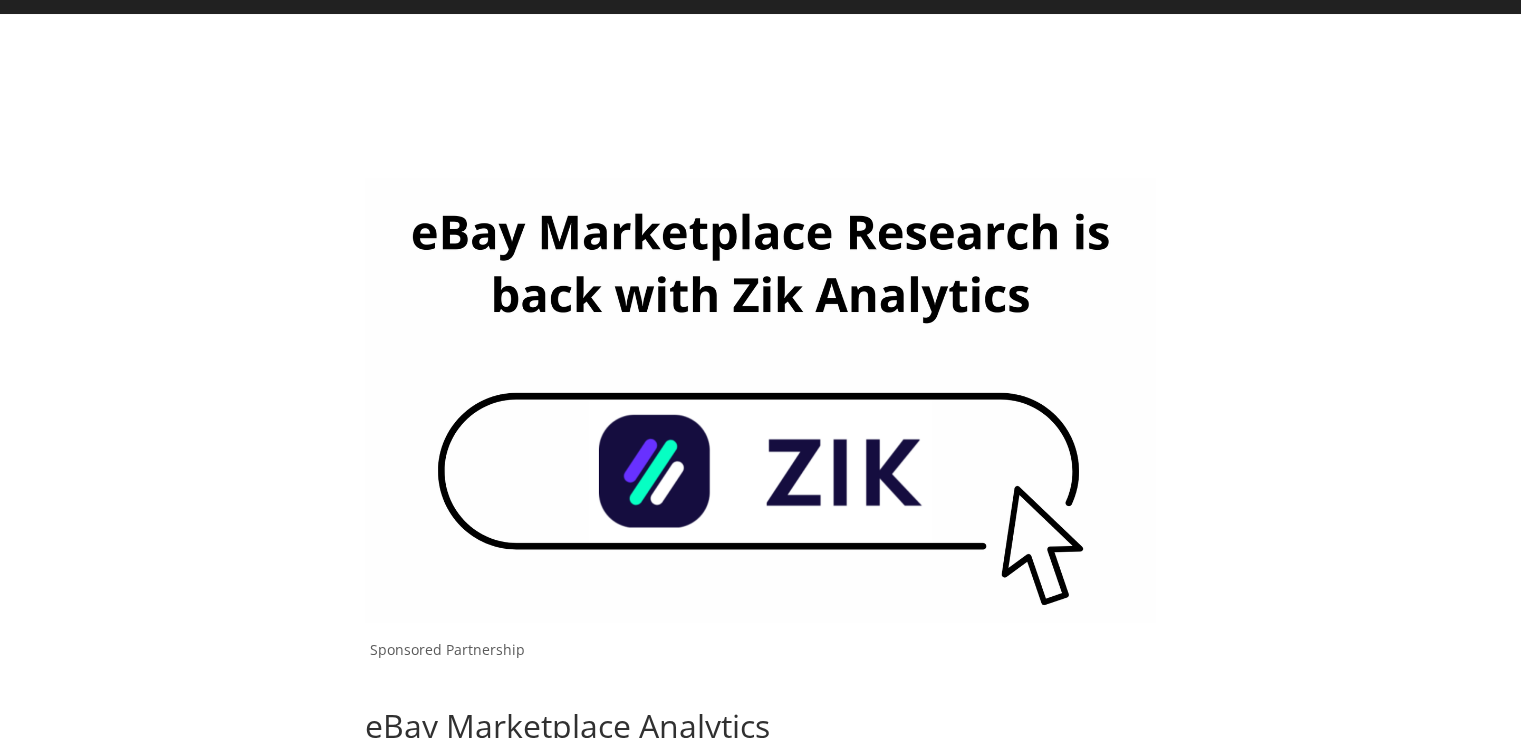 scroll, scrollTop: 3, scrollLeft: 0, axis: vertical 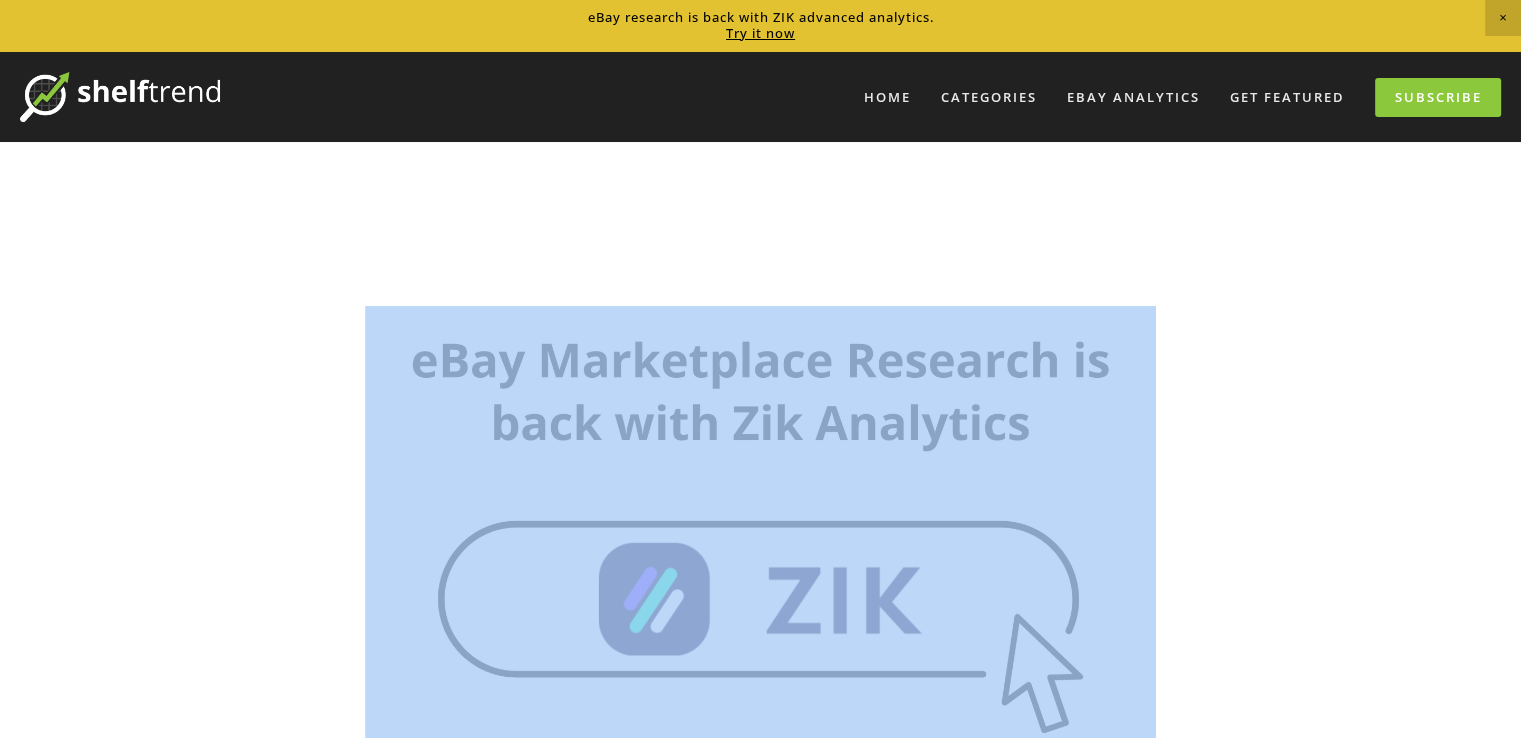 drag, startPoint x: 360, startPoint y: 259, endPoint x: 1067, endPoint y: 605, distance: 787.1245 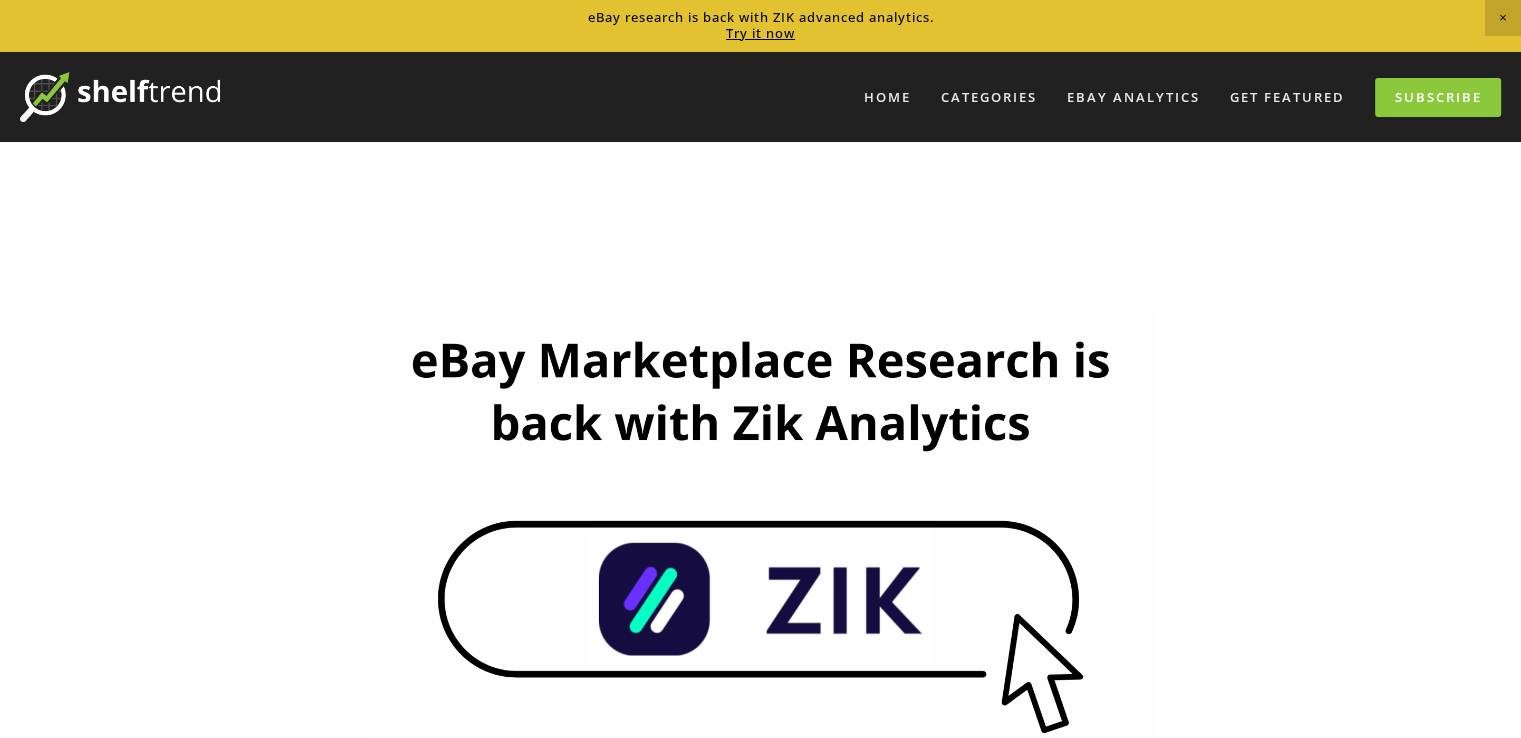 click on "Home
Categories
Auto Parts
Electronics
Fashion
Home & Garden" at bounding box center (760, 1632) 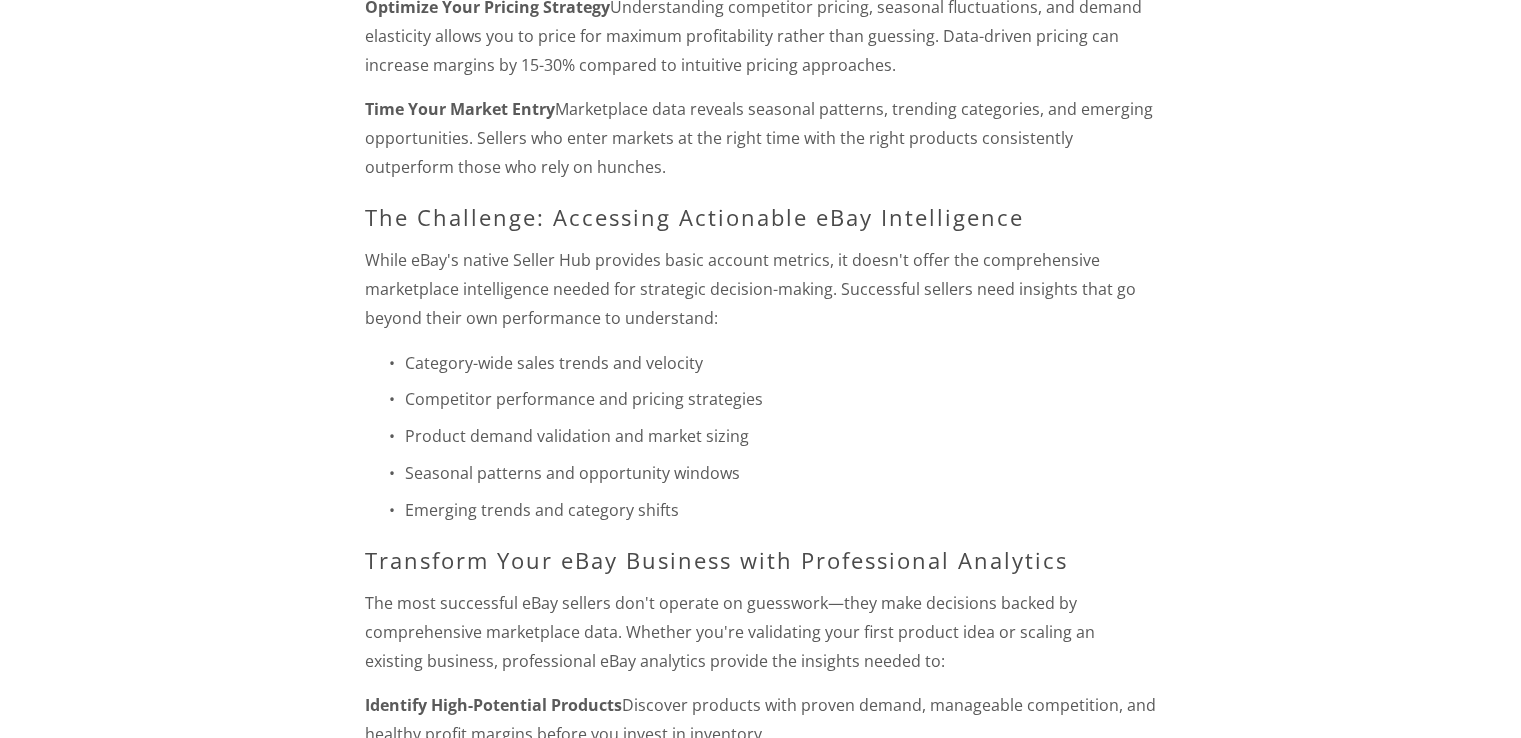 scroll, scrollTop: 1500, scrollLeft: 0, axis: vertical 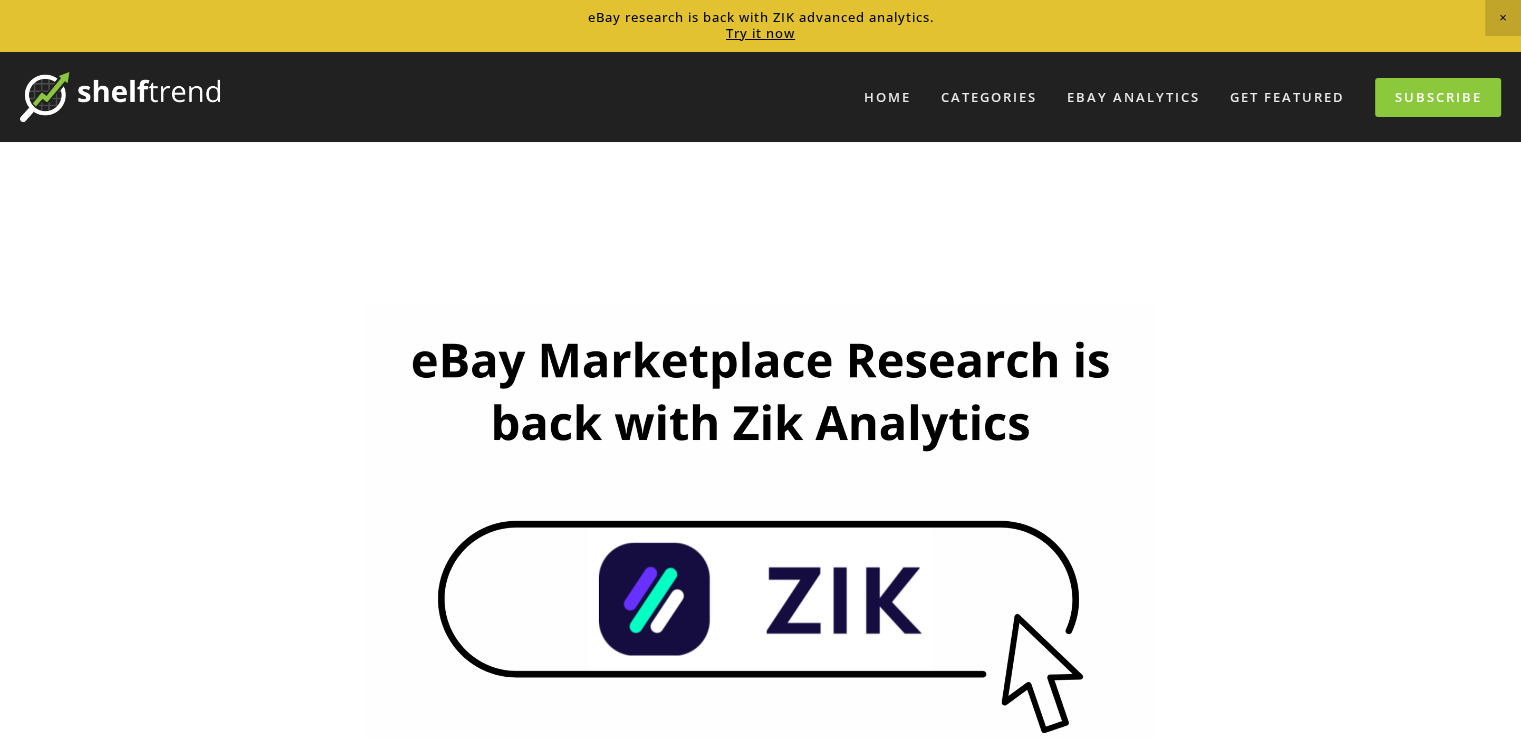 drag, startPoint x: 1068, startPoint y: 605, endPoint x: 1097, endPoint y: 347, distance: 259.62473 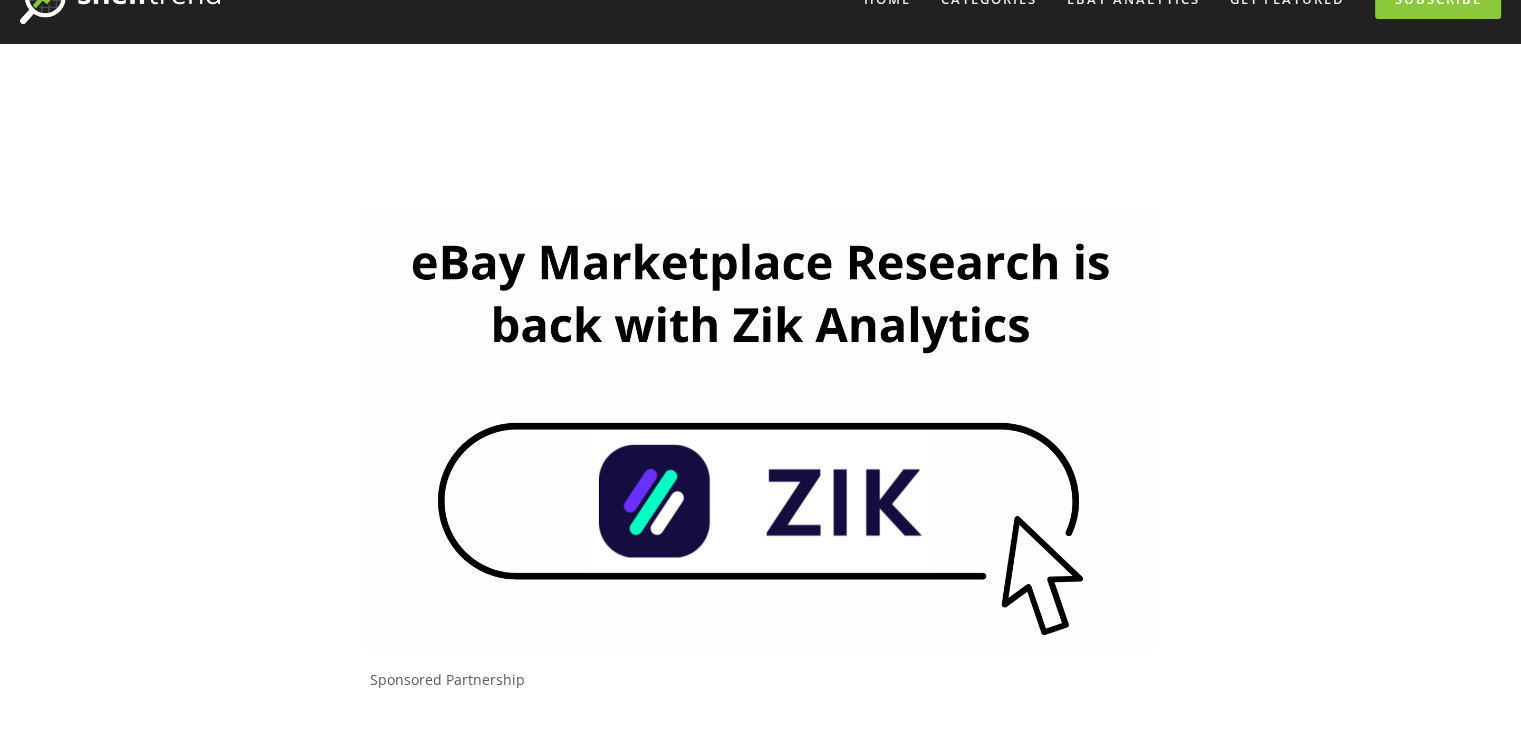scroll, scrollTop: 300, scrollLeft: 0, axis: vertical 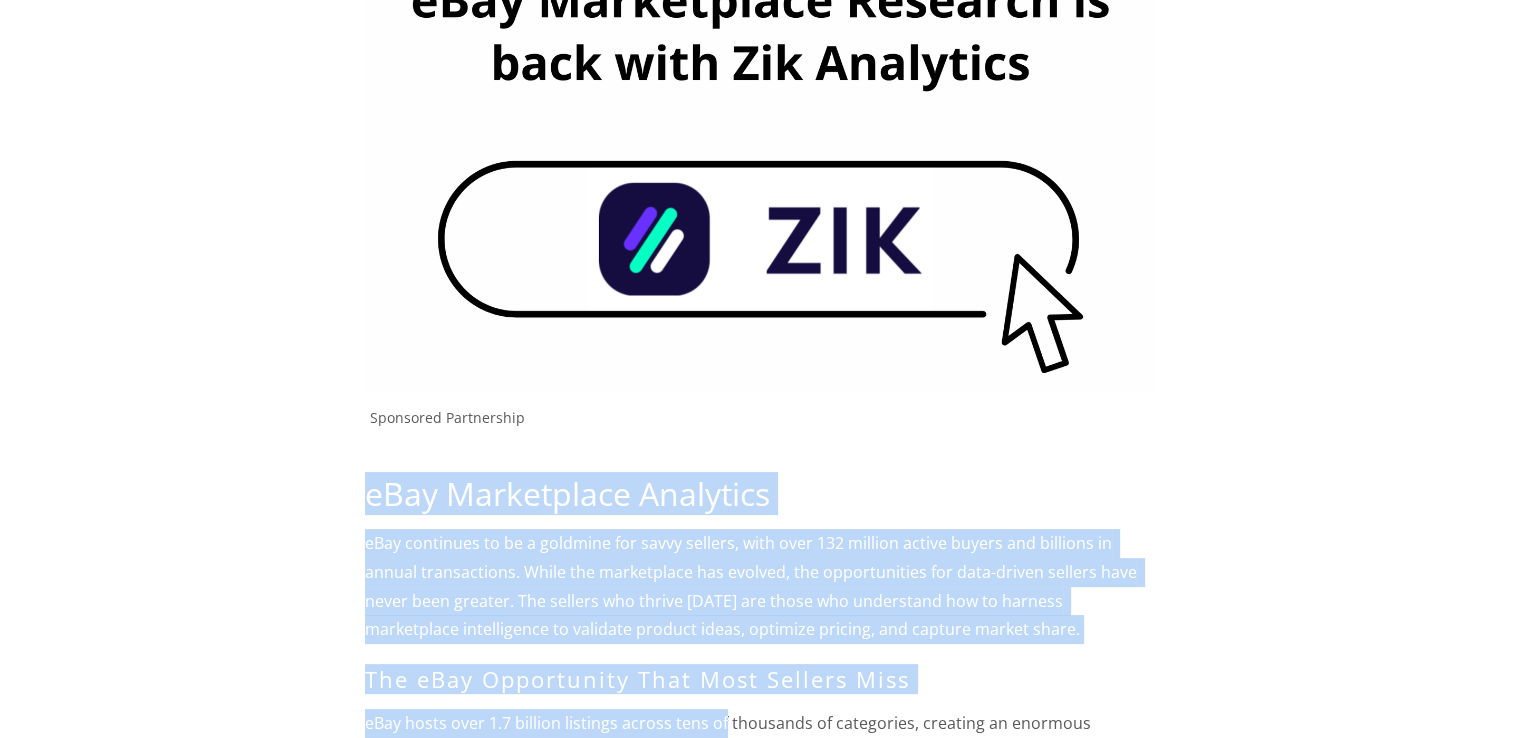 drag, startPoint x: 303, startPoint y: 547, endPoint x: 724, endPoint y: 732, distance: 459.85434 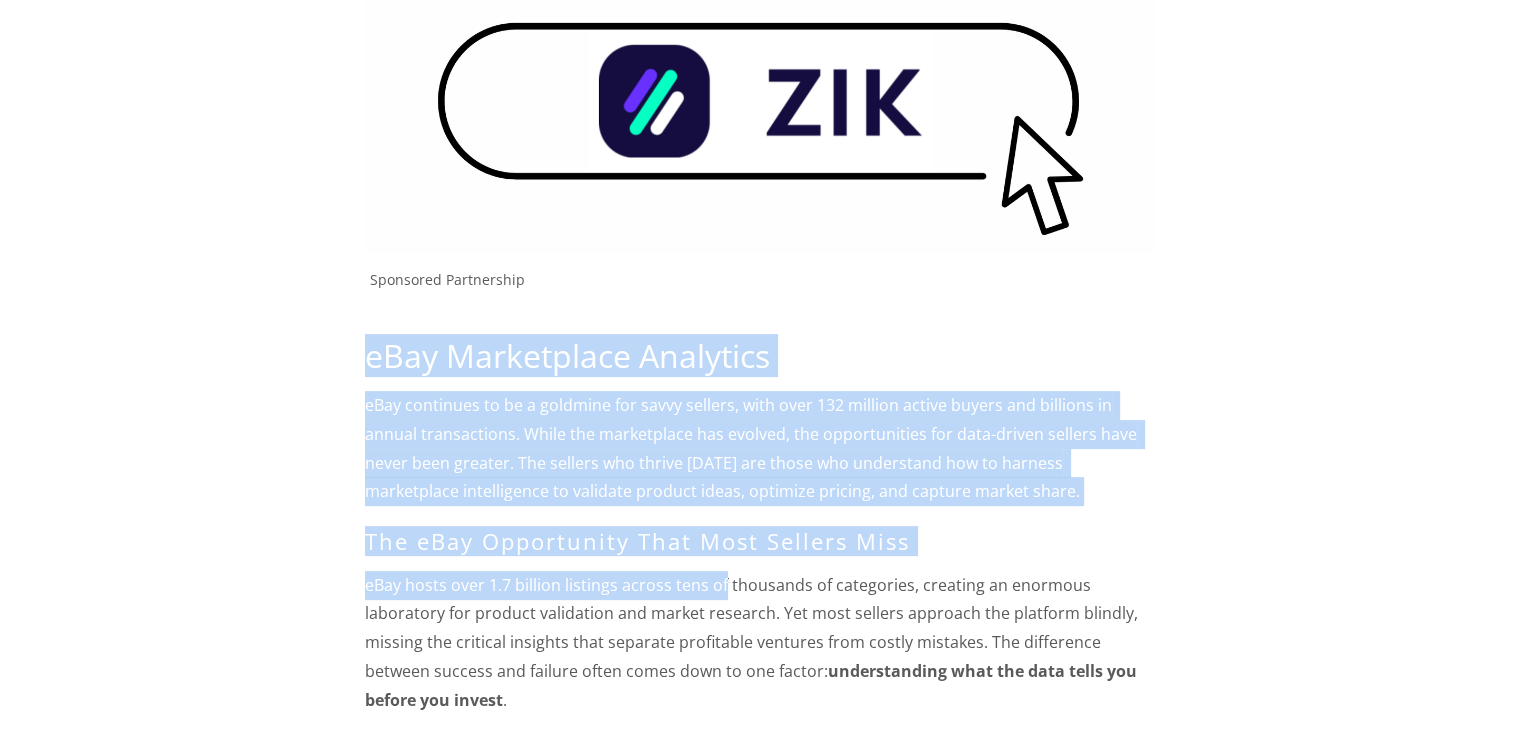 scroll, scrollTop: 660, scrollLeft: 0, axis: vertical 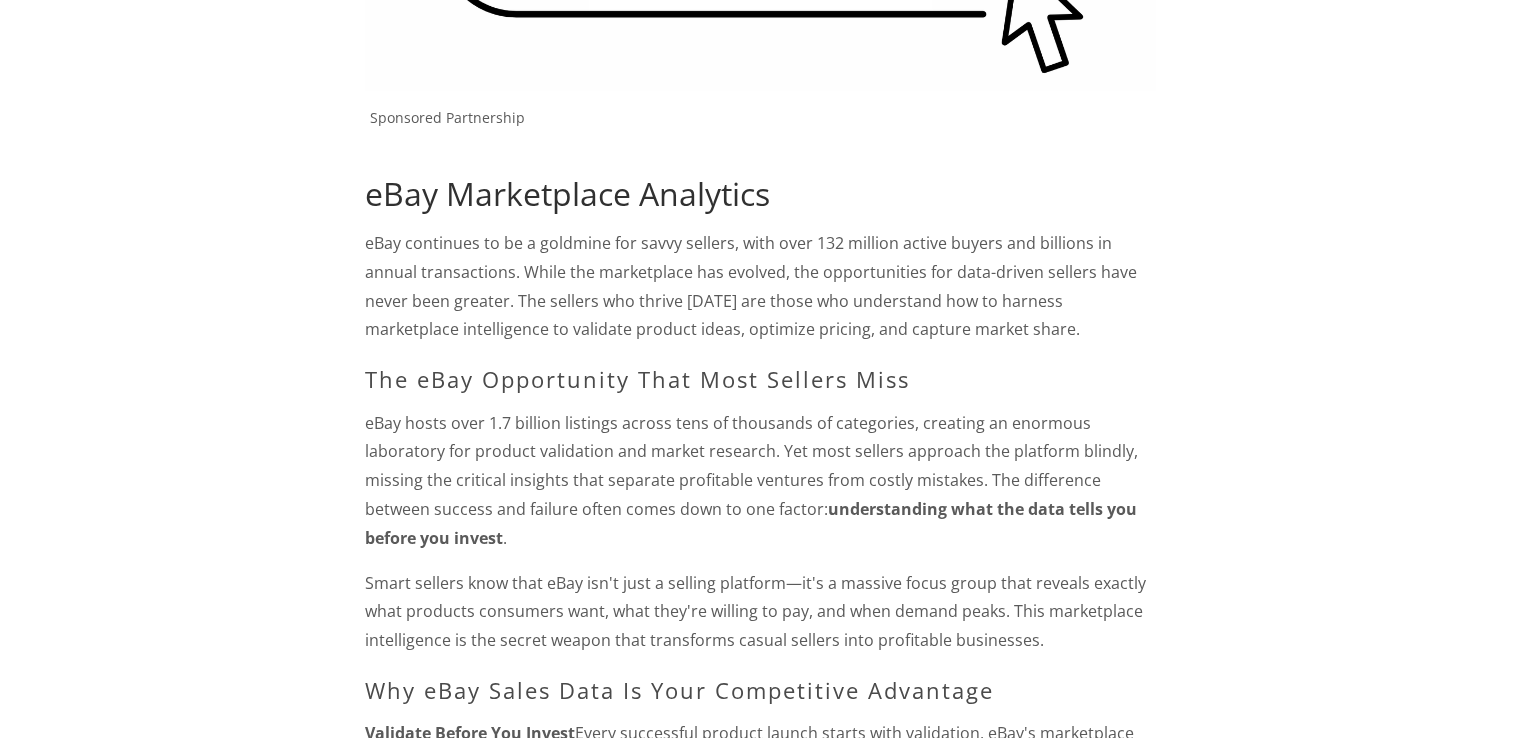 click on "eBay research is back with ZIK advanced analytics.  Try it now
Home
Categories
Auto Parts
Electronics
Fashion
Home & Garden" at bounding box center [760, 946] 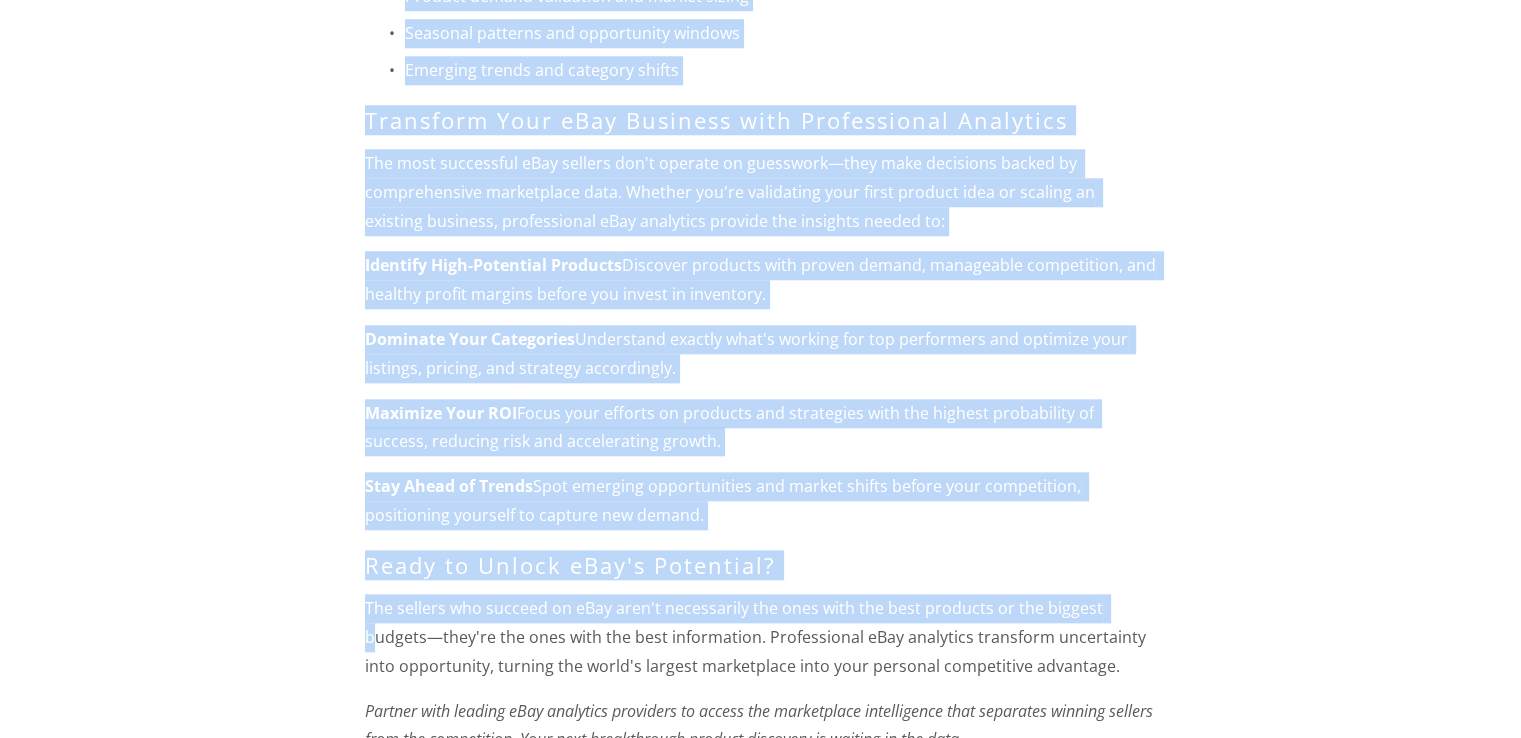 scroll, scrollTop: 2474, scrollLeft: 0, axis: vertical 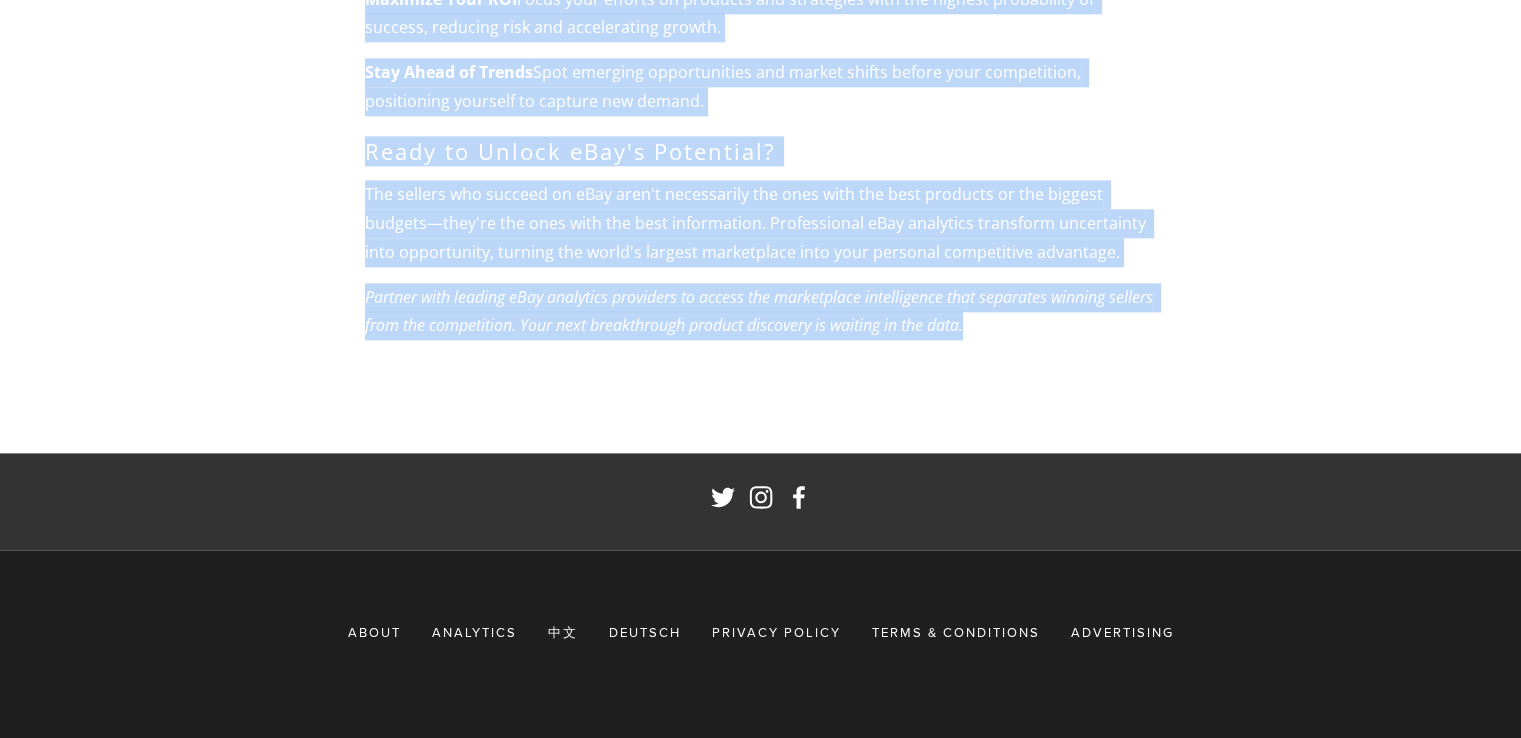 drag, startPoint x: 347, startPoint y: 209, endPoint x: 1148, endPoint y: 333, distance: 810.5412 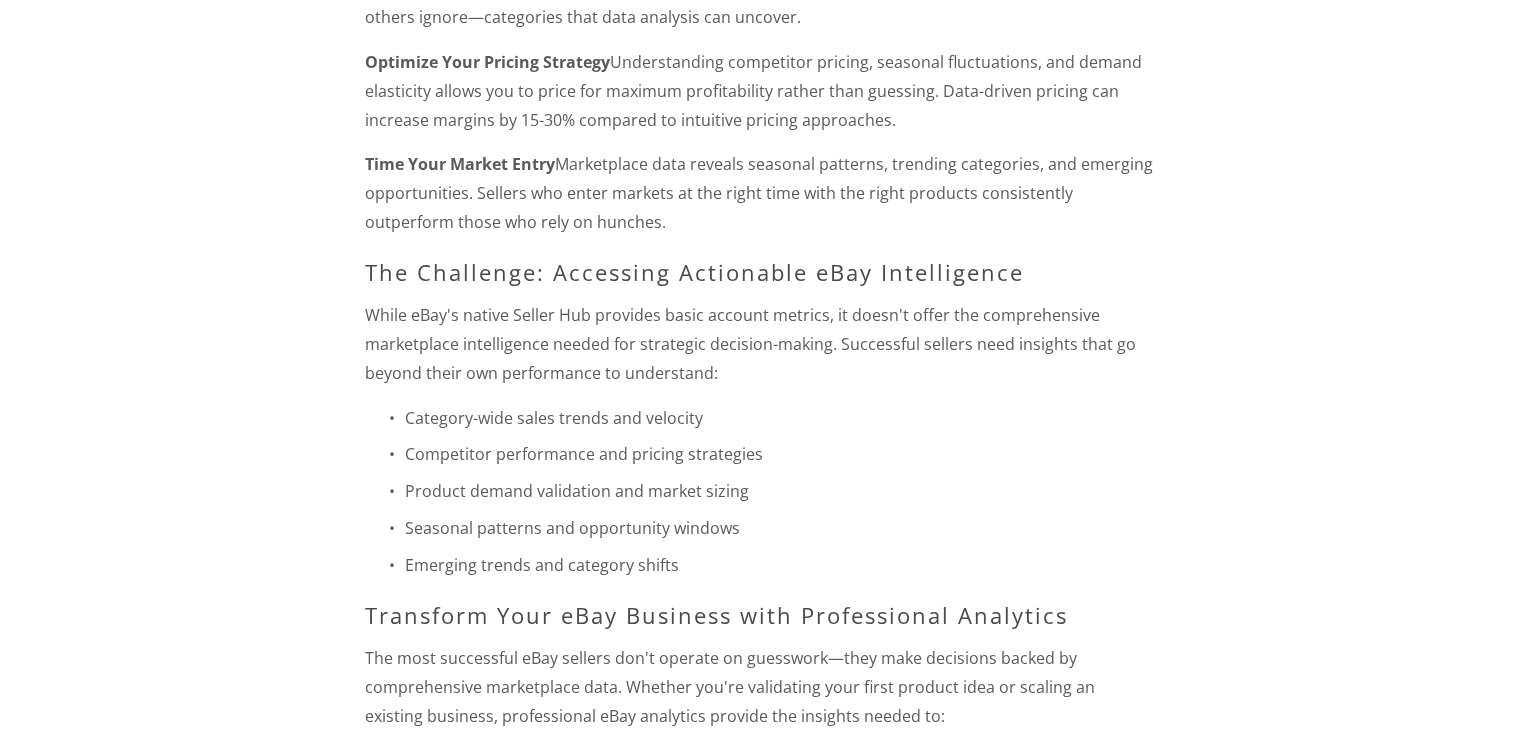 drag, startPoint x: 1256, startPoint y: 661, endPoint x: 1253, endPoint y: 55, distance: 606.00745 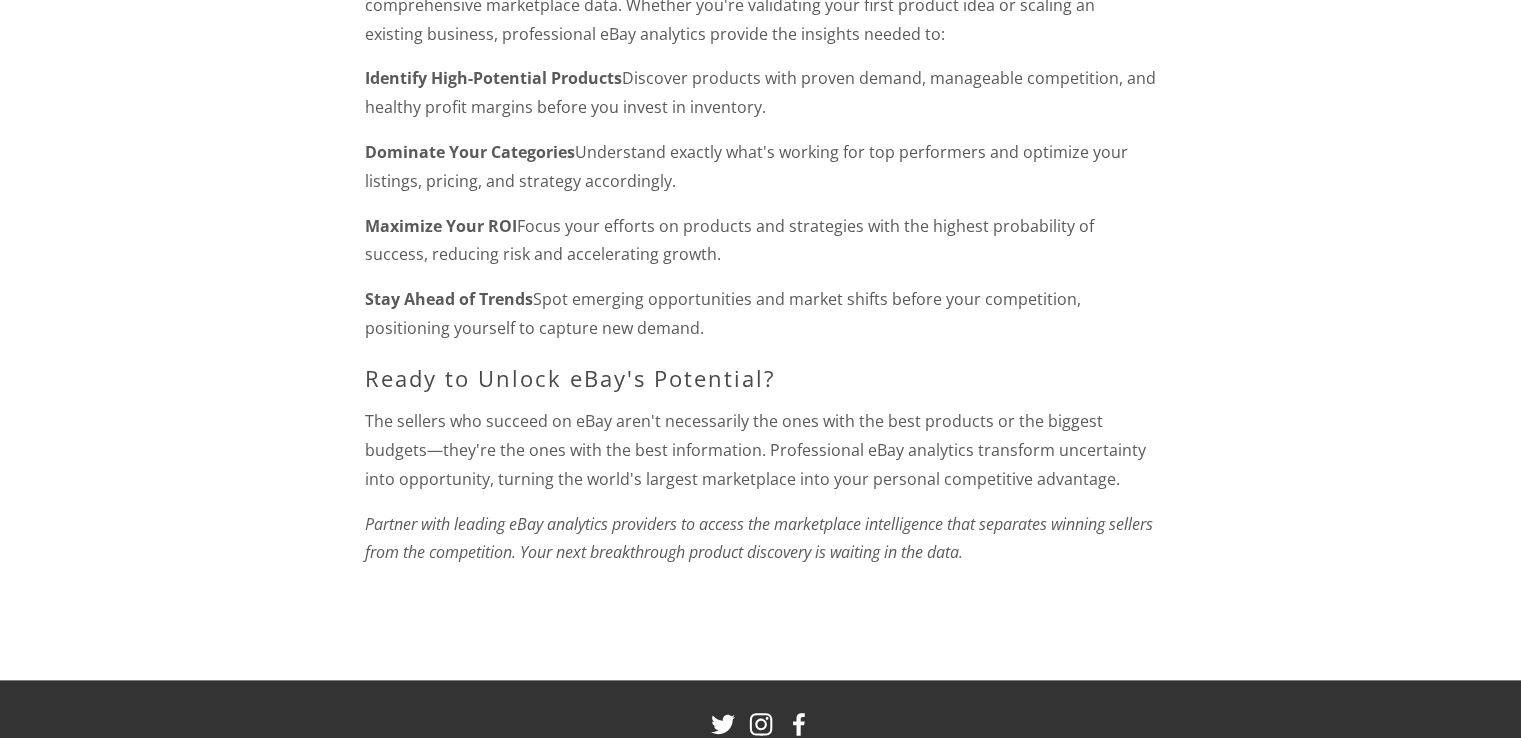 scroll, scrollTop: 2474, scrollLeft: 0, axis: vertical 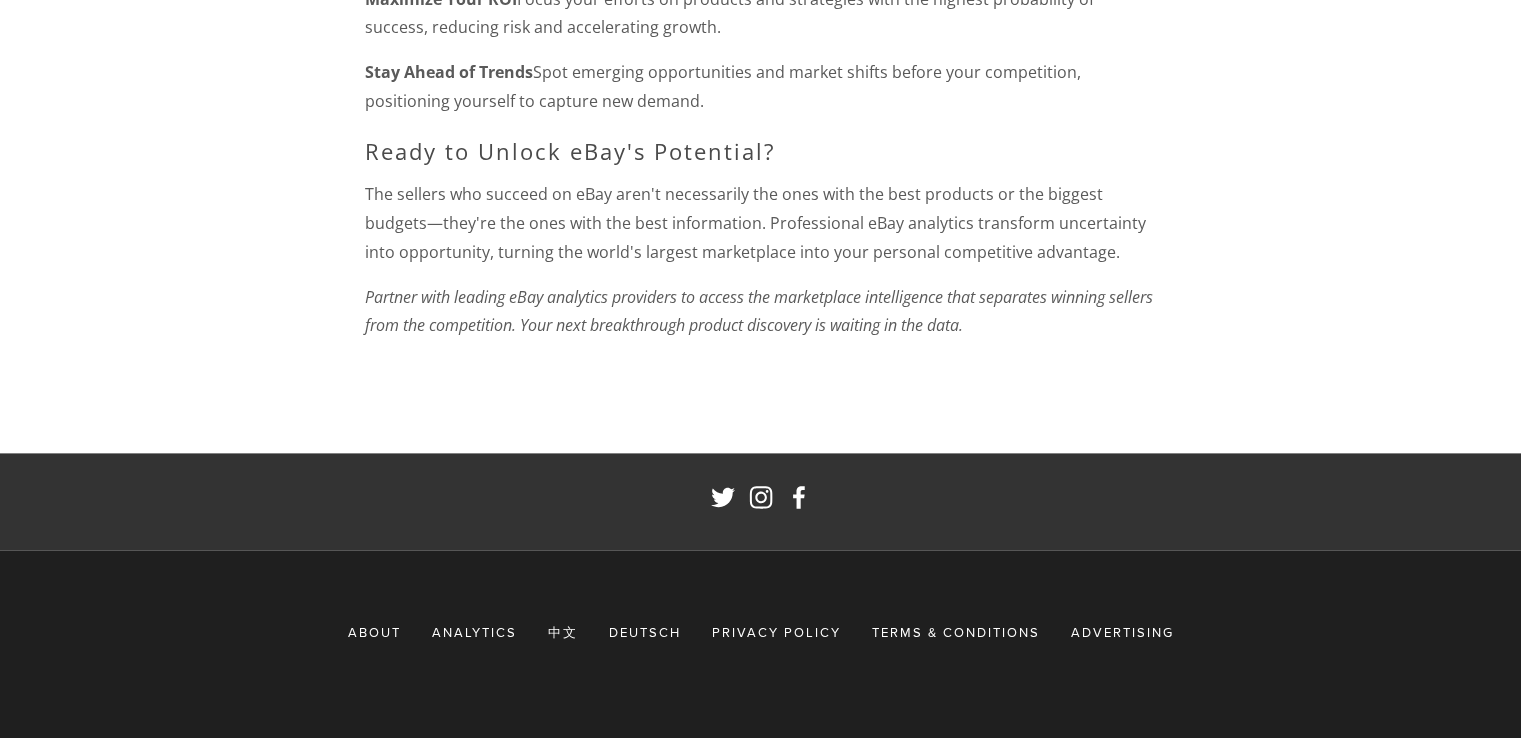 click on "中文" at bounding box center [563, 632] 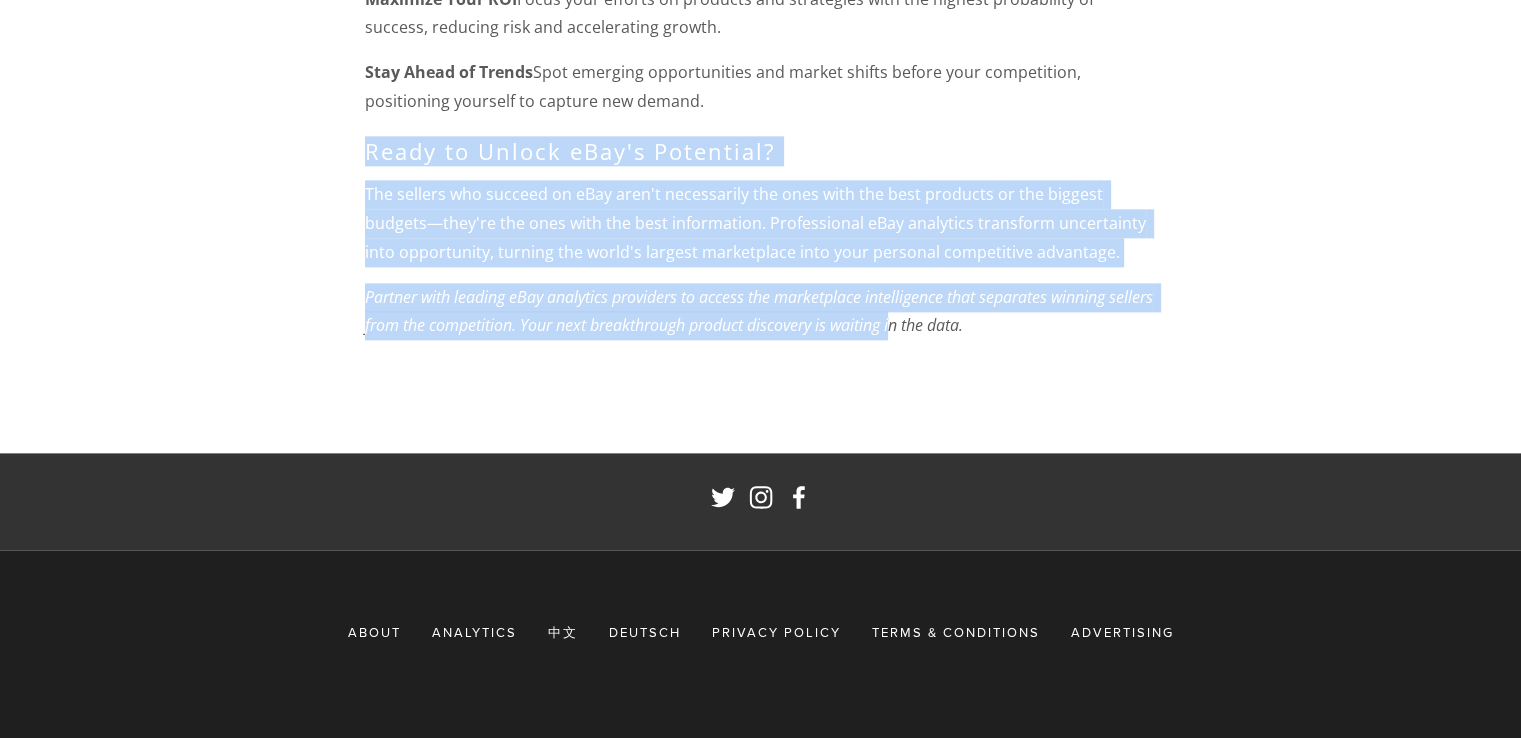 drag, startPoint x: 378, startPoint y: 165, endPoint x: 950, endPoint y: 357, distance: 603.3639 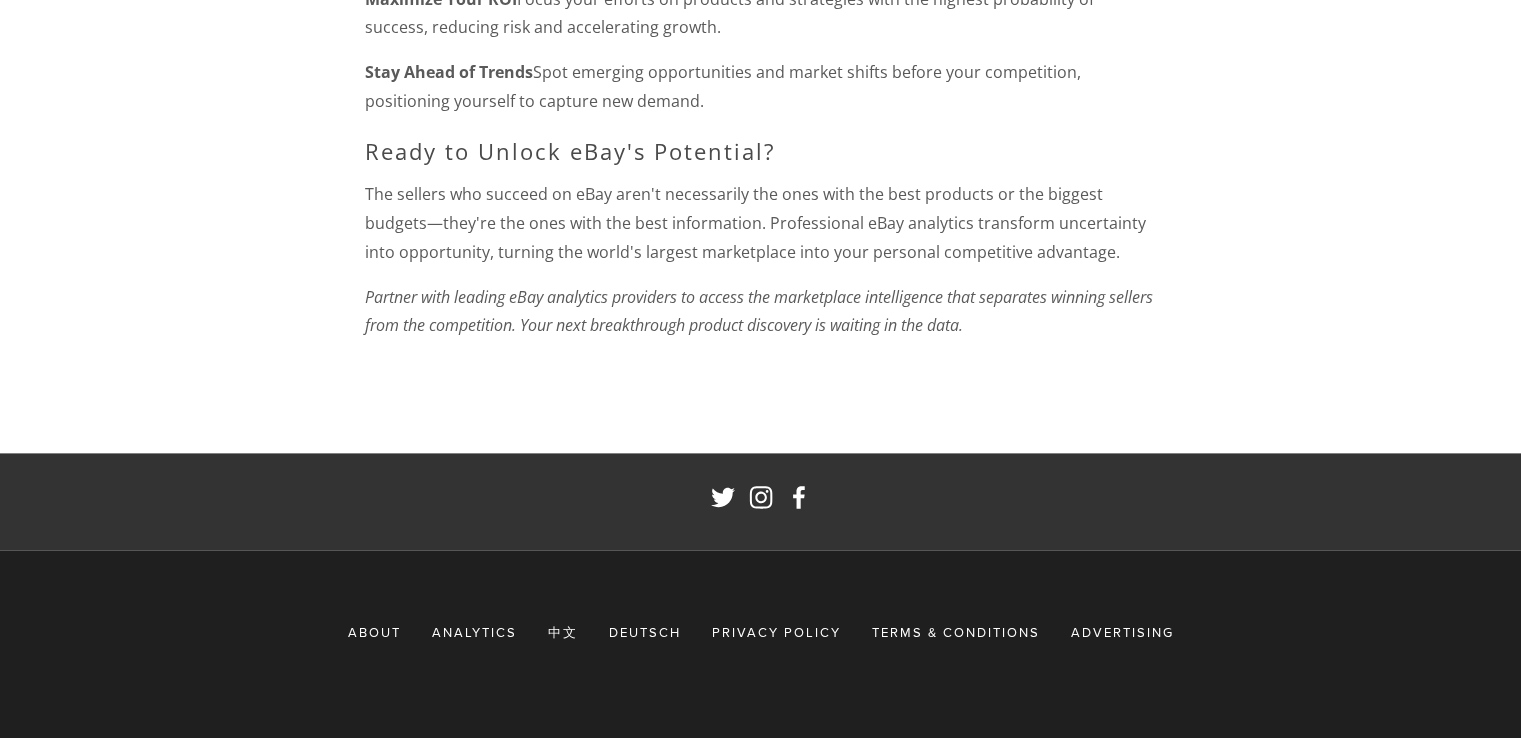 click on "Sponsored Partnership
eBay Marketplace Analytics eBay continues to be a goldmine for savvy sellers, with over 132 million active buyers and billions in annual transactions. While the marketplace has evolved, the opportunities for data-driven sellers have never been greater. The sellers who thrive today are those who understand how to harness marketplace intelligence to validate product ideas, optimize pricing, and capture market share. The eBay Opportunity That Most Sellers Miss ." at bounding box center (761, -940) 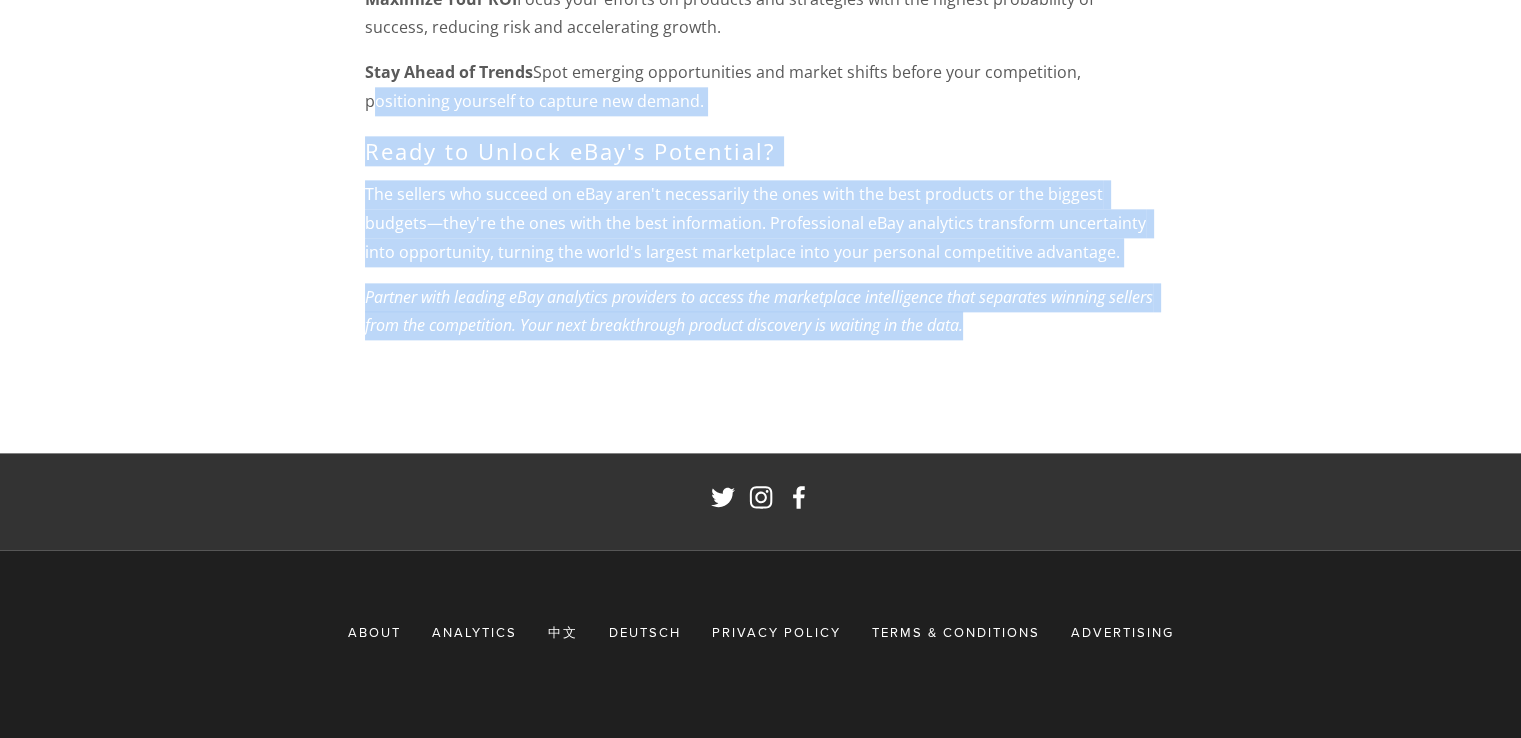 drag, startPoint x: 1072, startPoint y: 358, endPoint x: 284, endPoint y: 115, distance: 824.6169 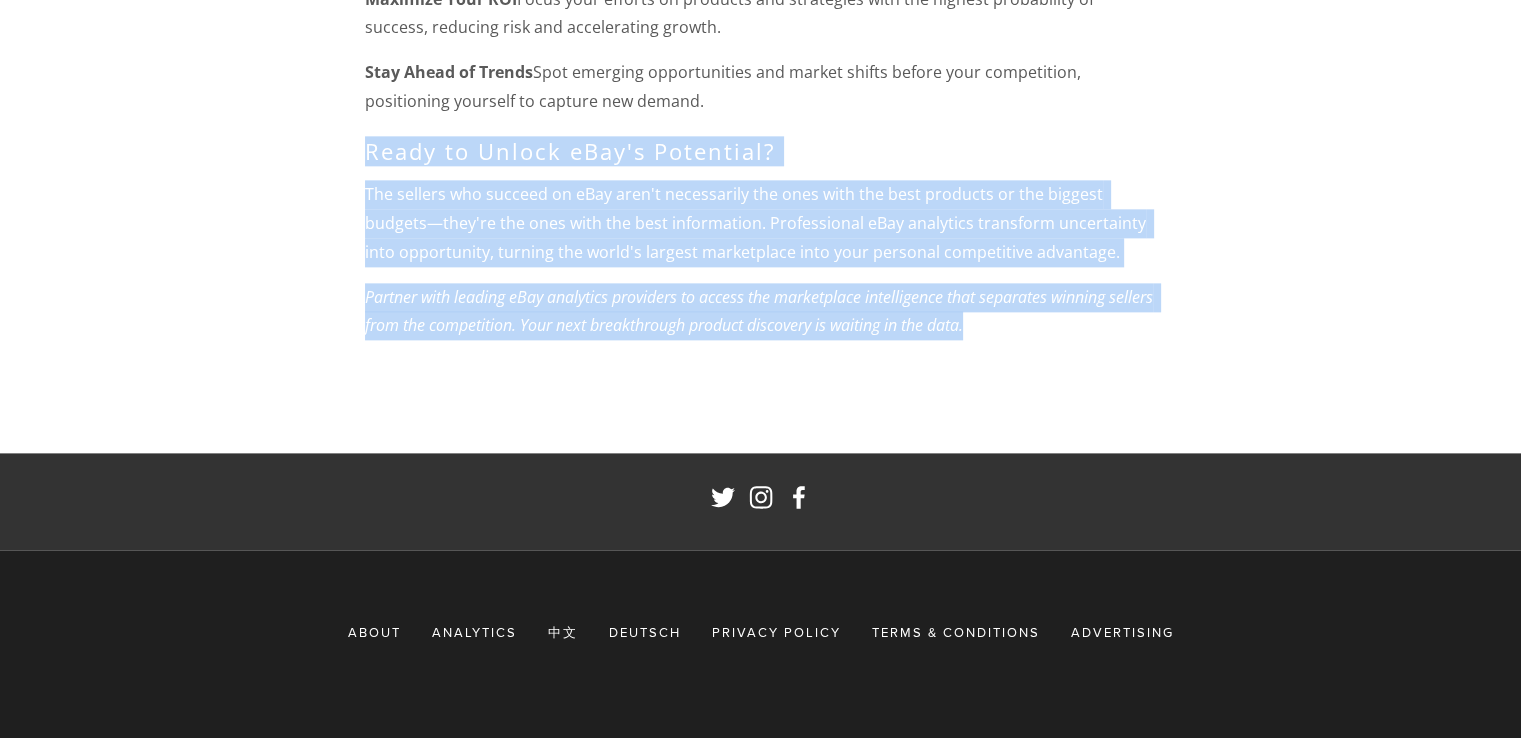 drag, startPoint x: 323, startPoint y: 132, endPoint x: 1090, endPoint y: 312, distance: 787.8382 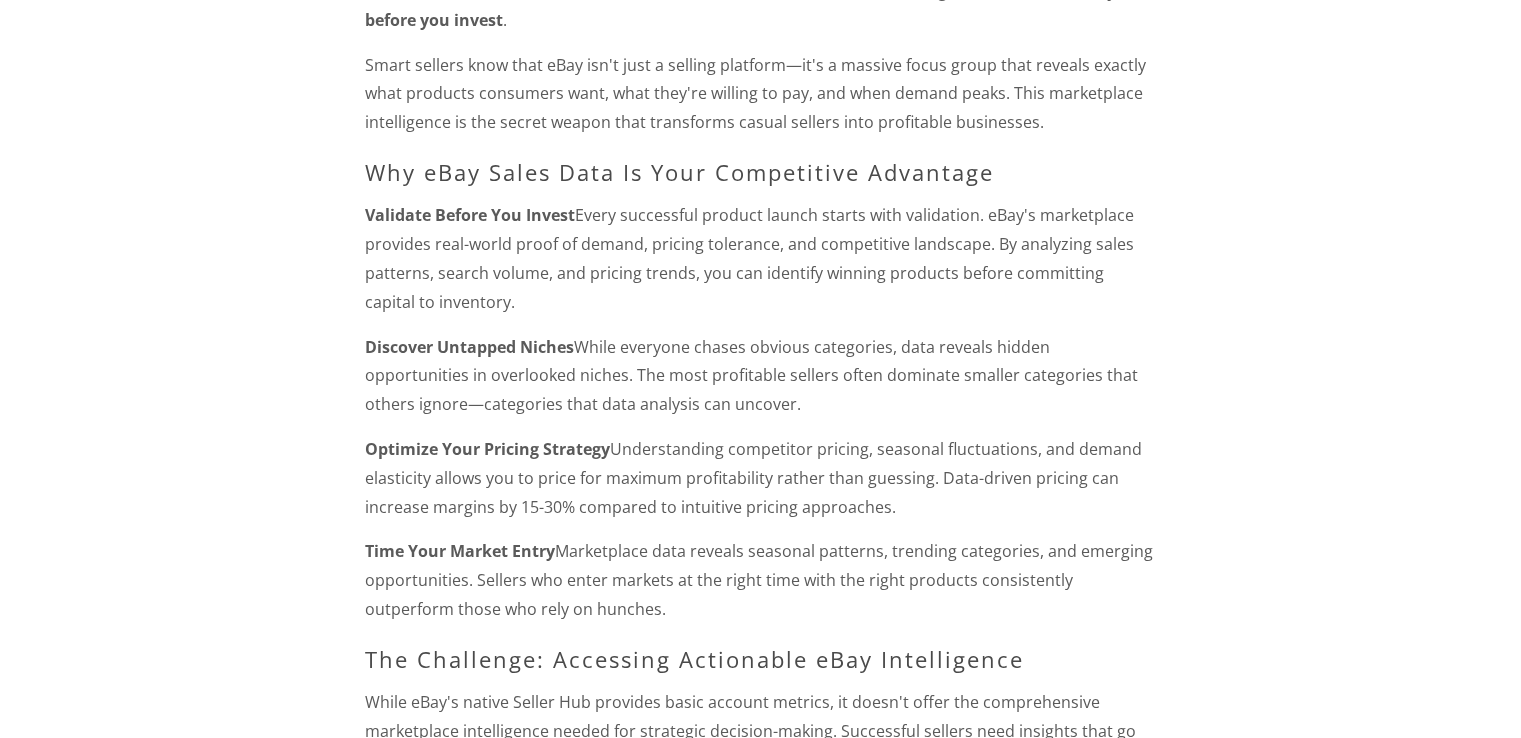 scroll, scrollTop: 0, scrollLeft: 0, axis: both 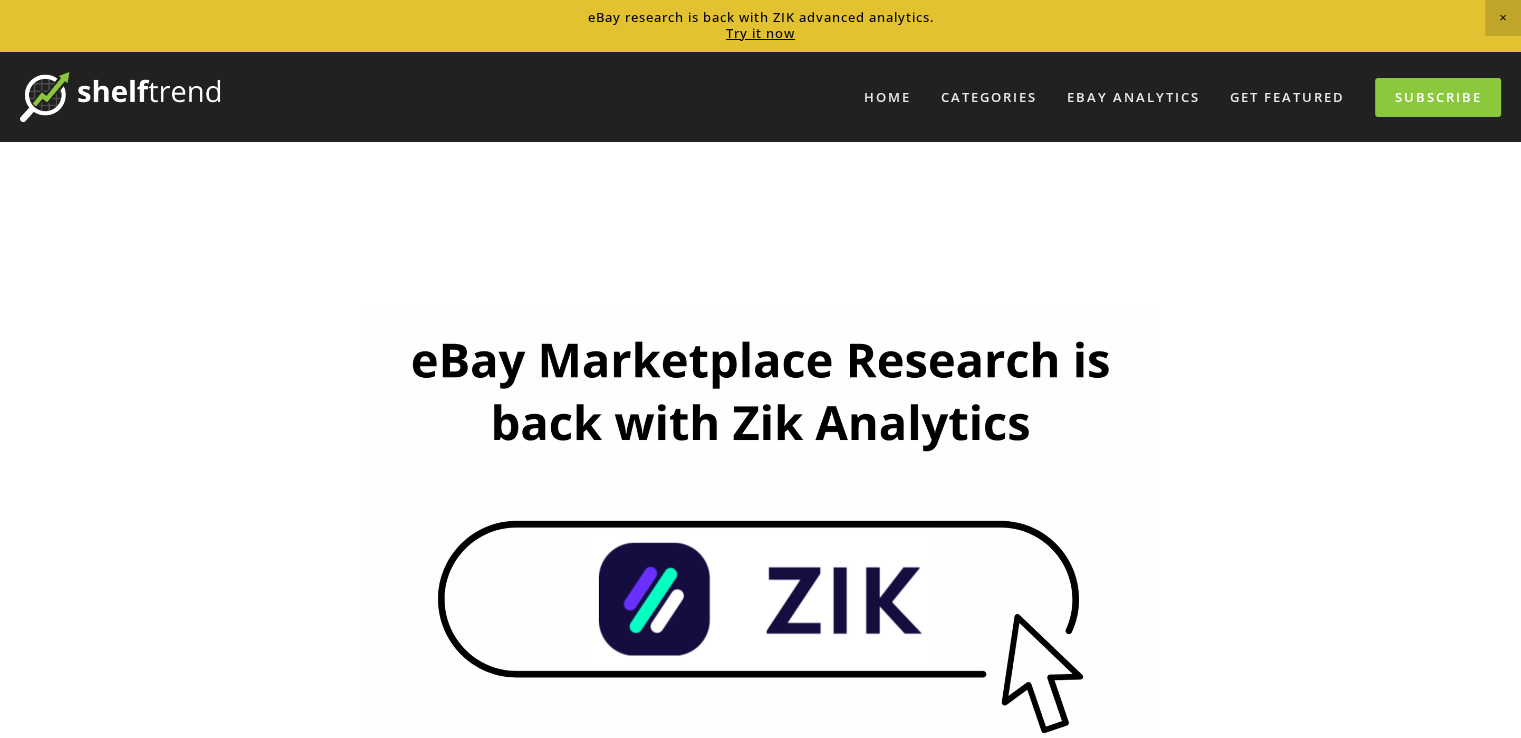 drag, startPoint x: 980, startPoint y: 245, endPoint x: 961, endPoint y: -87, distance: 332.54324 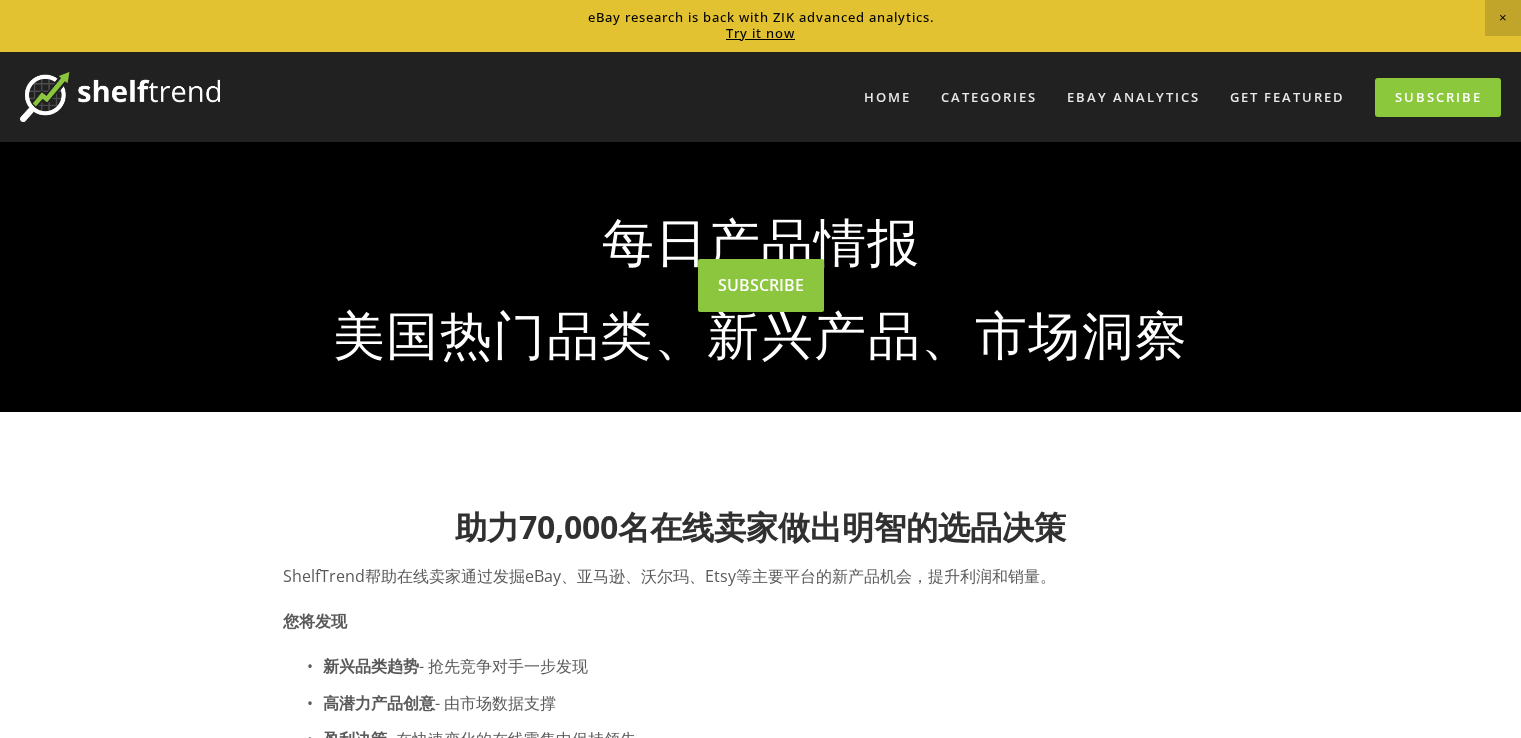 scroll, scrollTop: 0, scrollLeft: 0, axis: both 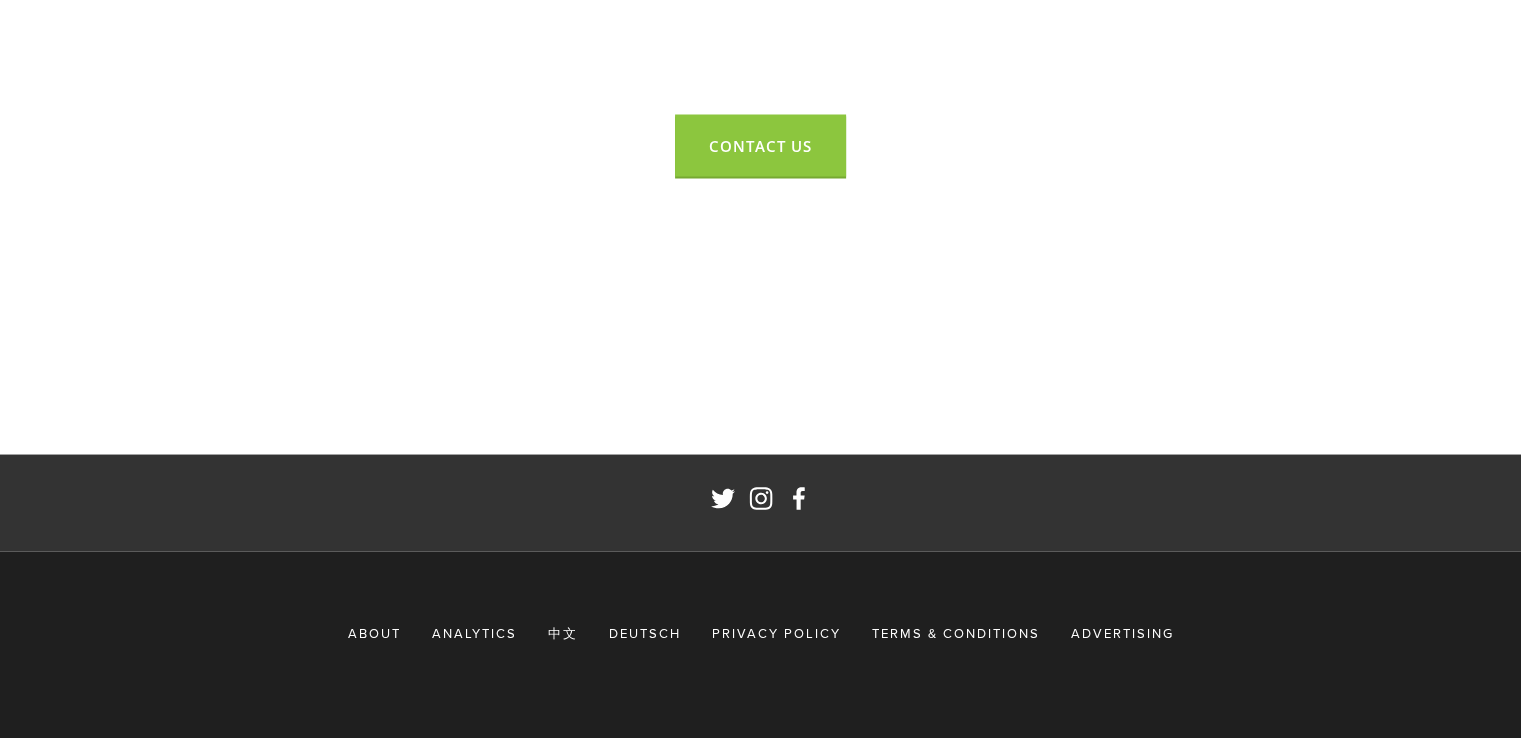 drag, startPoint x: 1259, startPoint y: 339, endPoint x: 1286, endPoint y: 732, distance: 393.9264 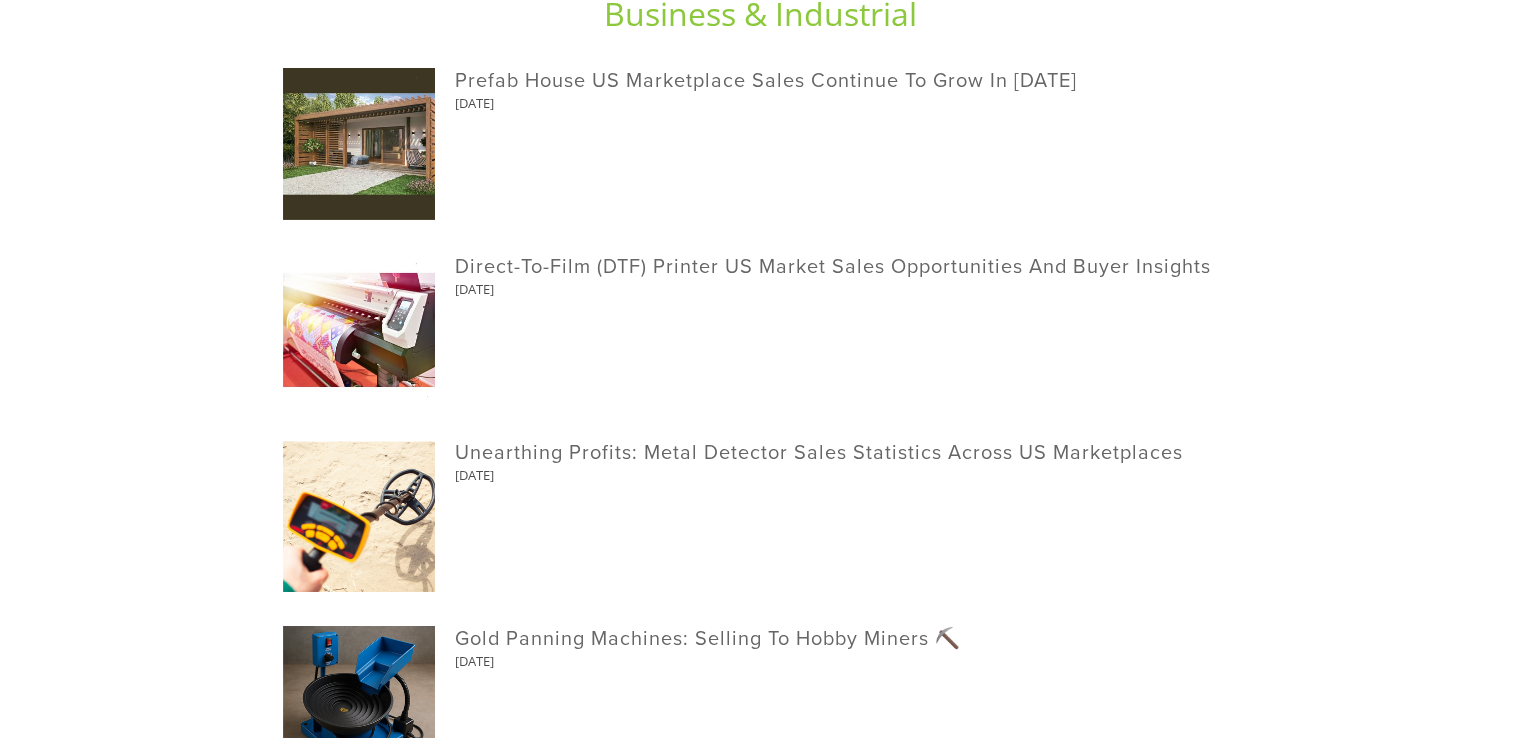 drag, startPoint x: 1283, startPoint y: 621, endPoint x: 1268, endPoint y: 117, distance: 504.22318 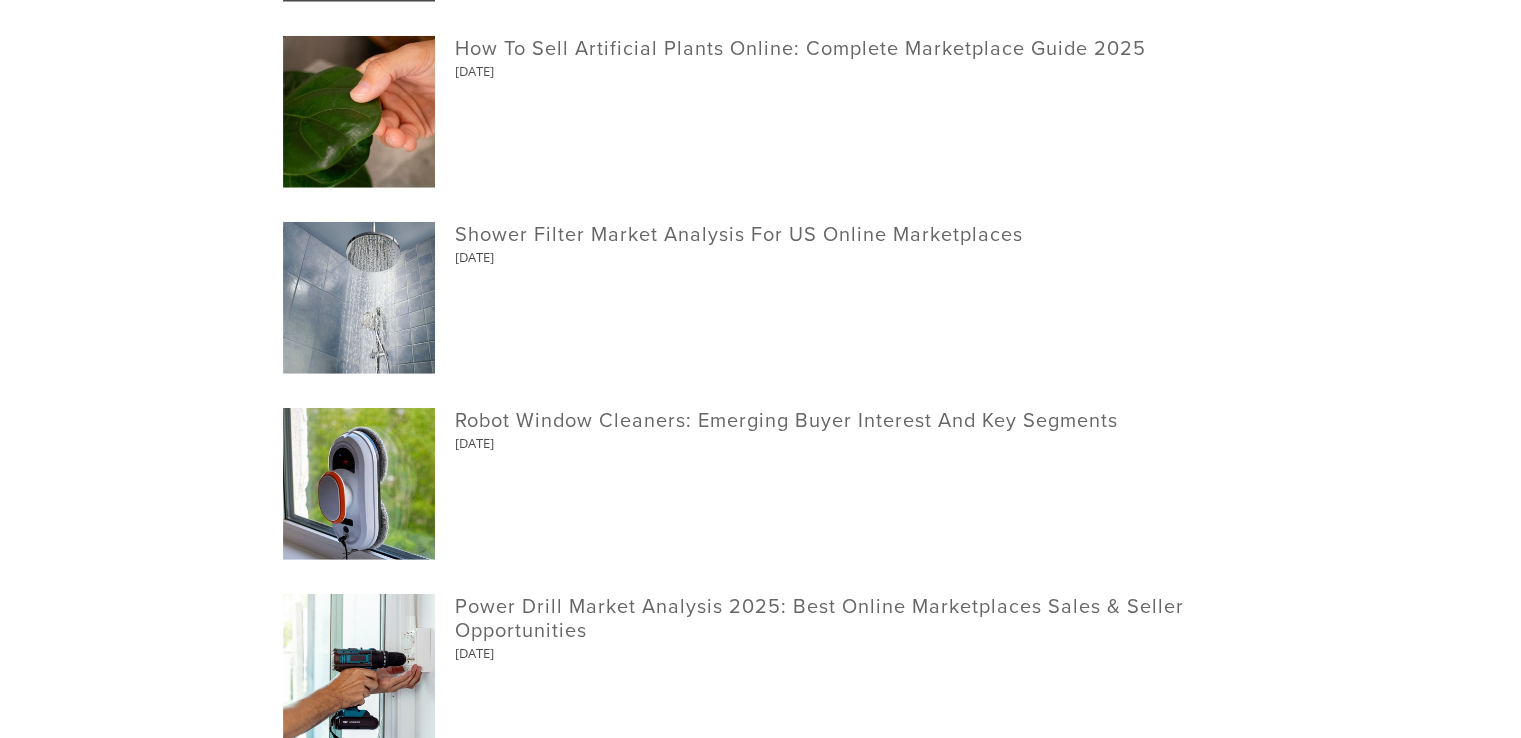 drag, startPoint x: 1272, startPoint y: 71, endPoint x: 1265, endPoint y: 52, distance: 20.248457 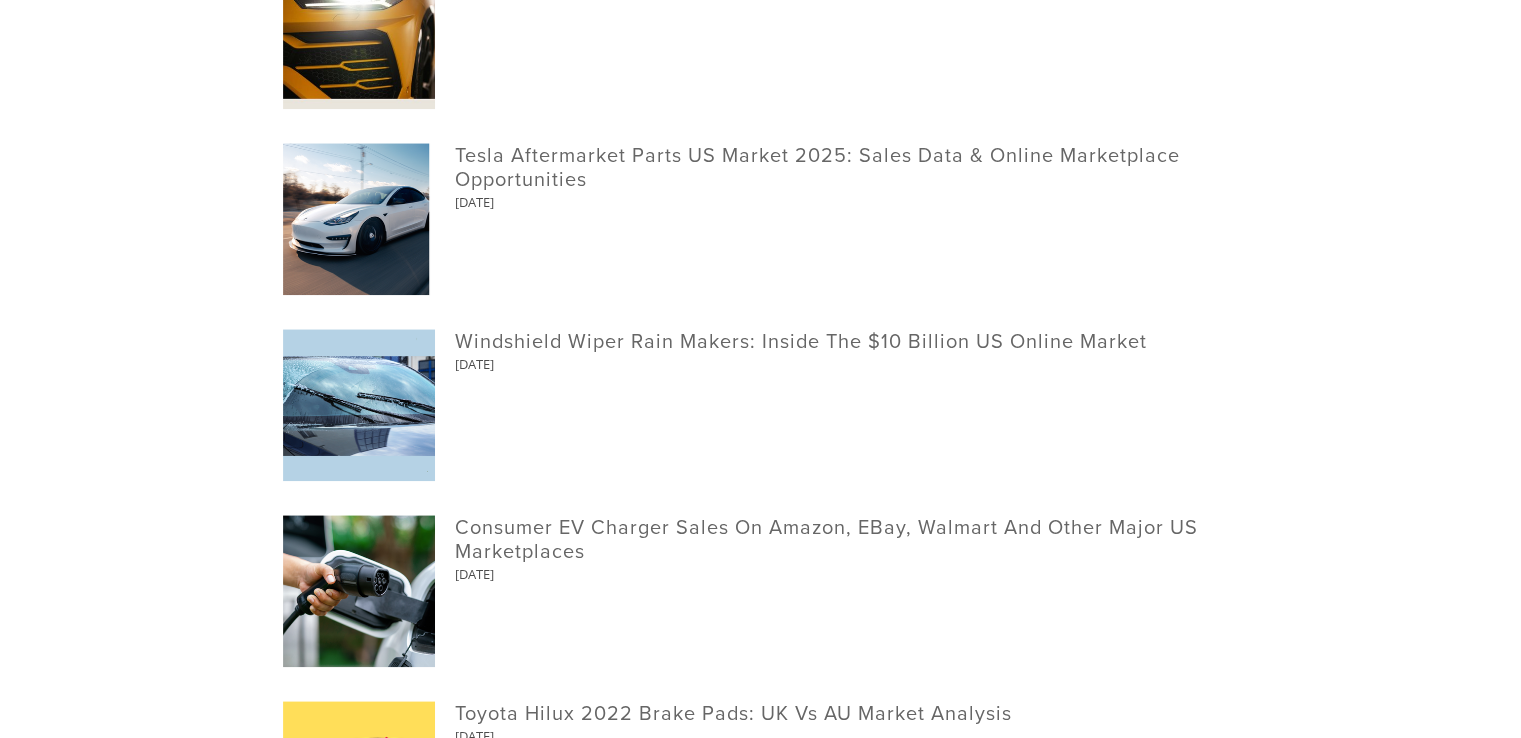 scroll, scrollTop: 0, scrollLeft: 0, axis: both 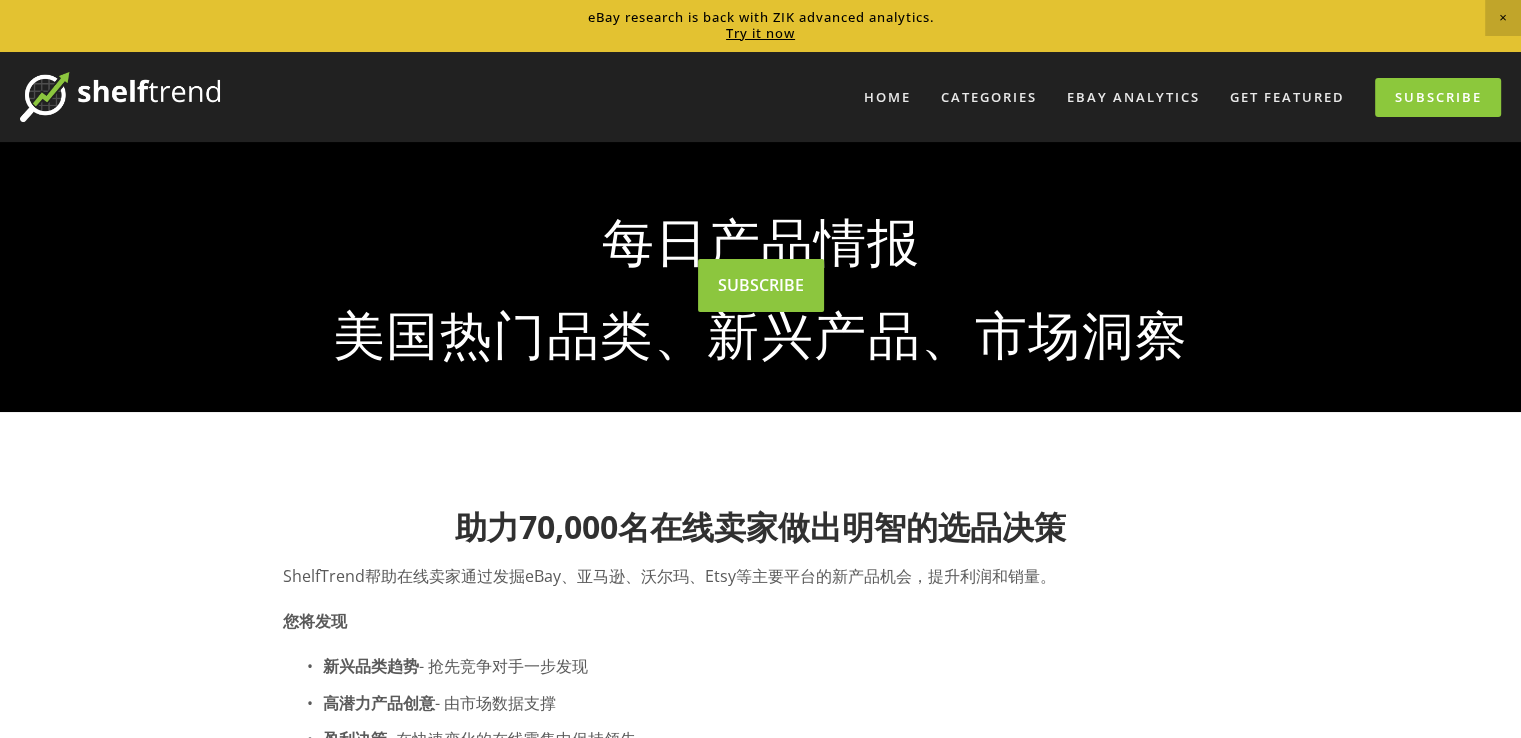 drag, startPoint x: 1429, startPoint y: 521, endPoint x: 1388, endPoint y: 39, distance: 483.74063 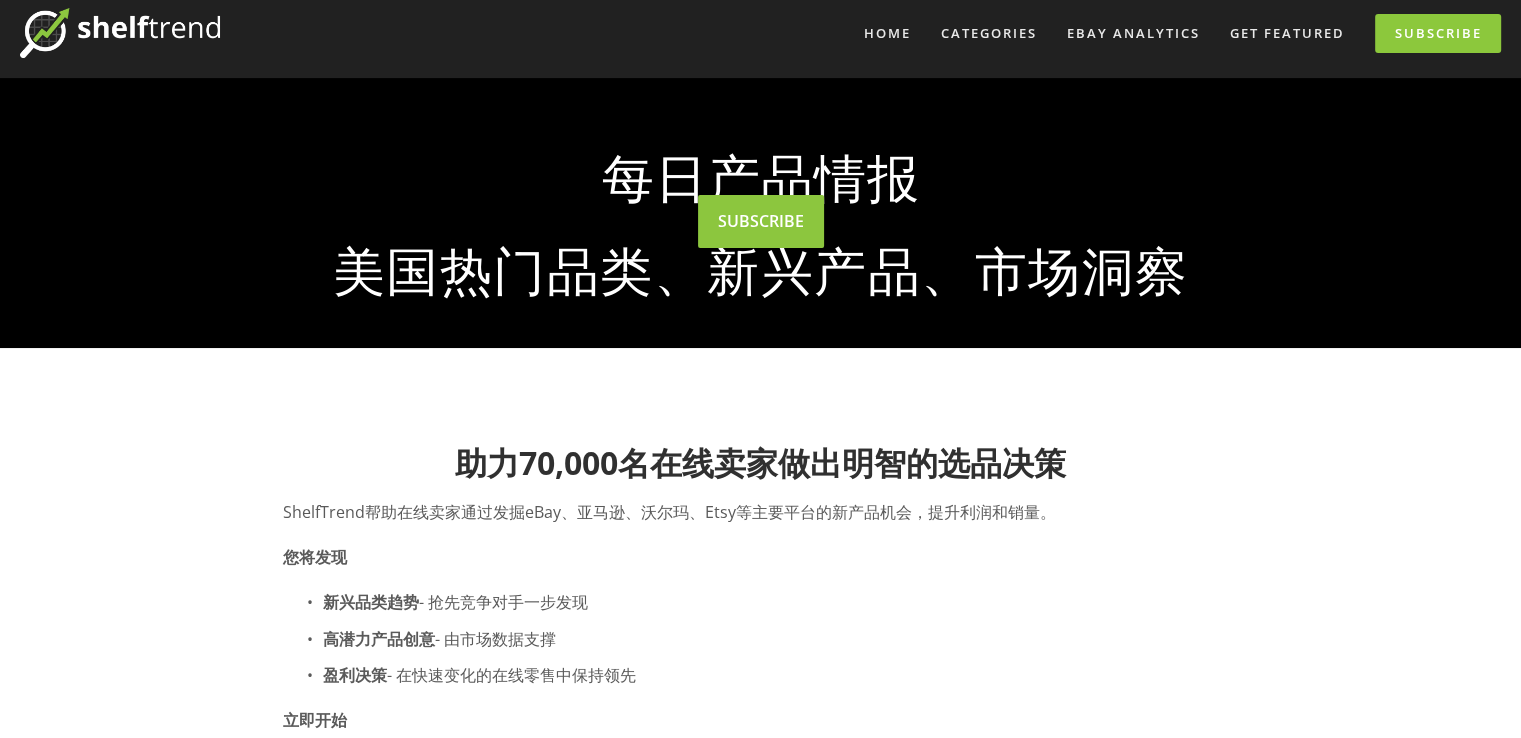 scroll, scrollTop: 100, scrollLeft: 0, axis: vertical 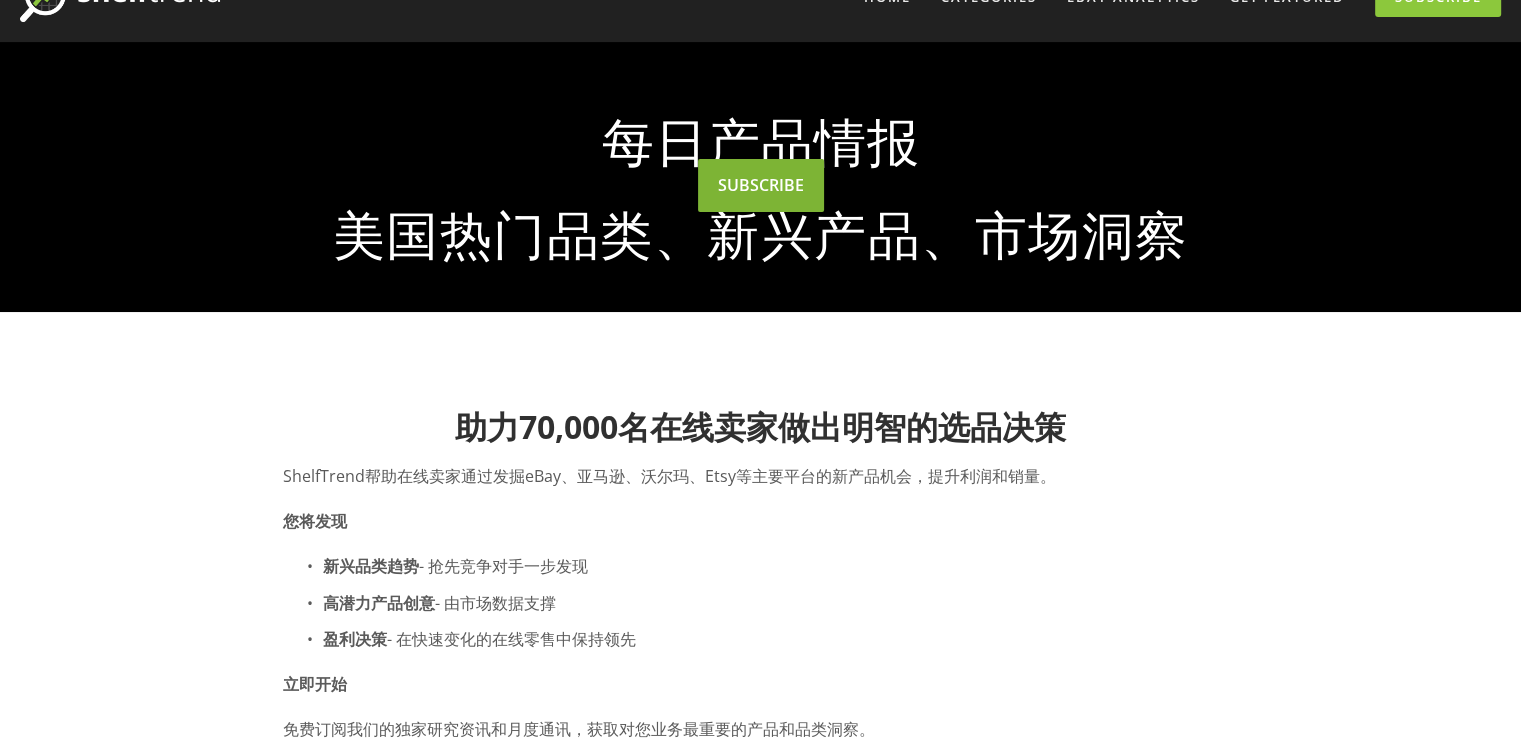 click on "SUBSCRIBE" at bounding box center (761, 185) 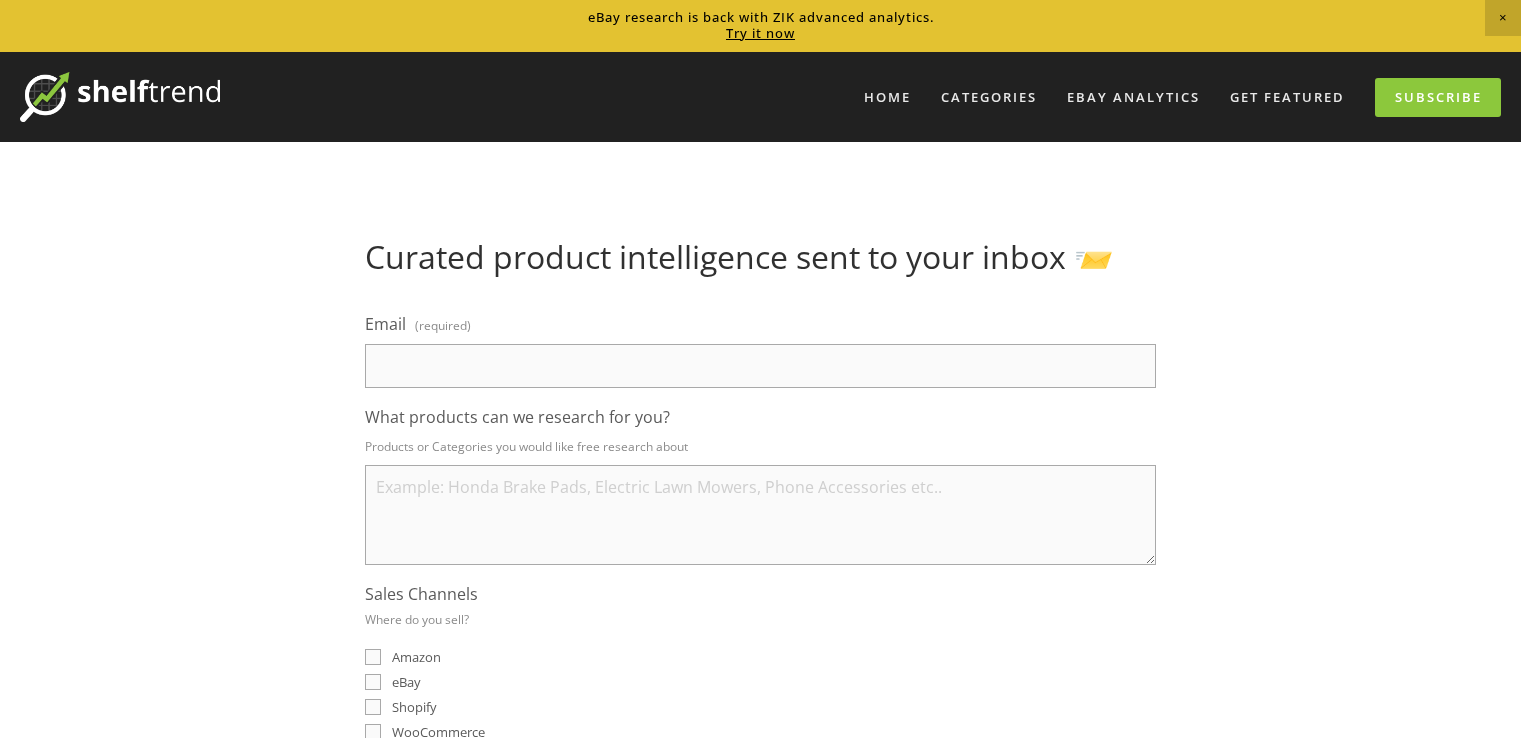 scroll, scrollTop: 0, scrollLeft: 0, axis: both 